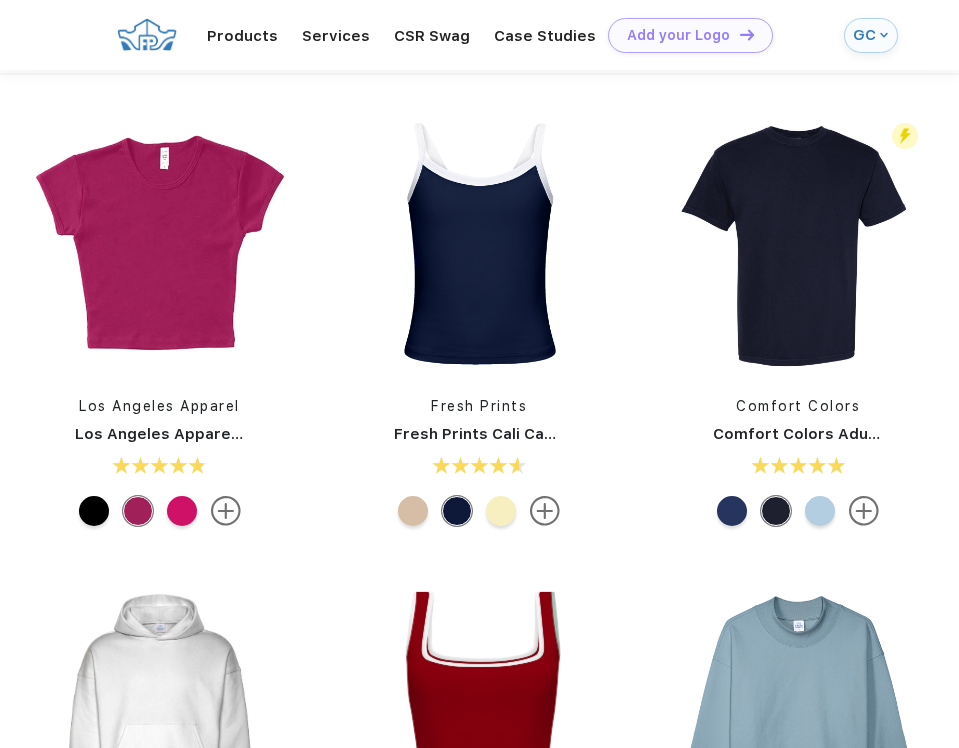 scroll, scrollTop: 75, scrollLeft: 0, axis: vertical 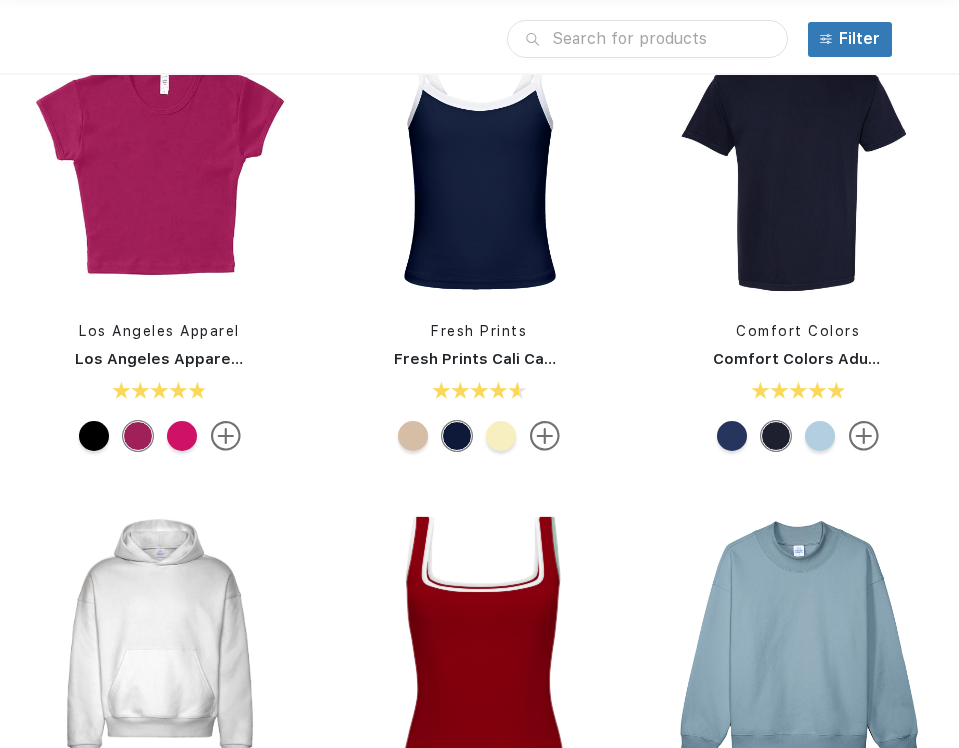 drag, startPoint x: 475, startPoint y: 194, endPoint x: 573, endPoint y: -34, distance: 248.1693 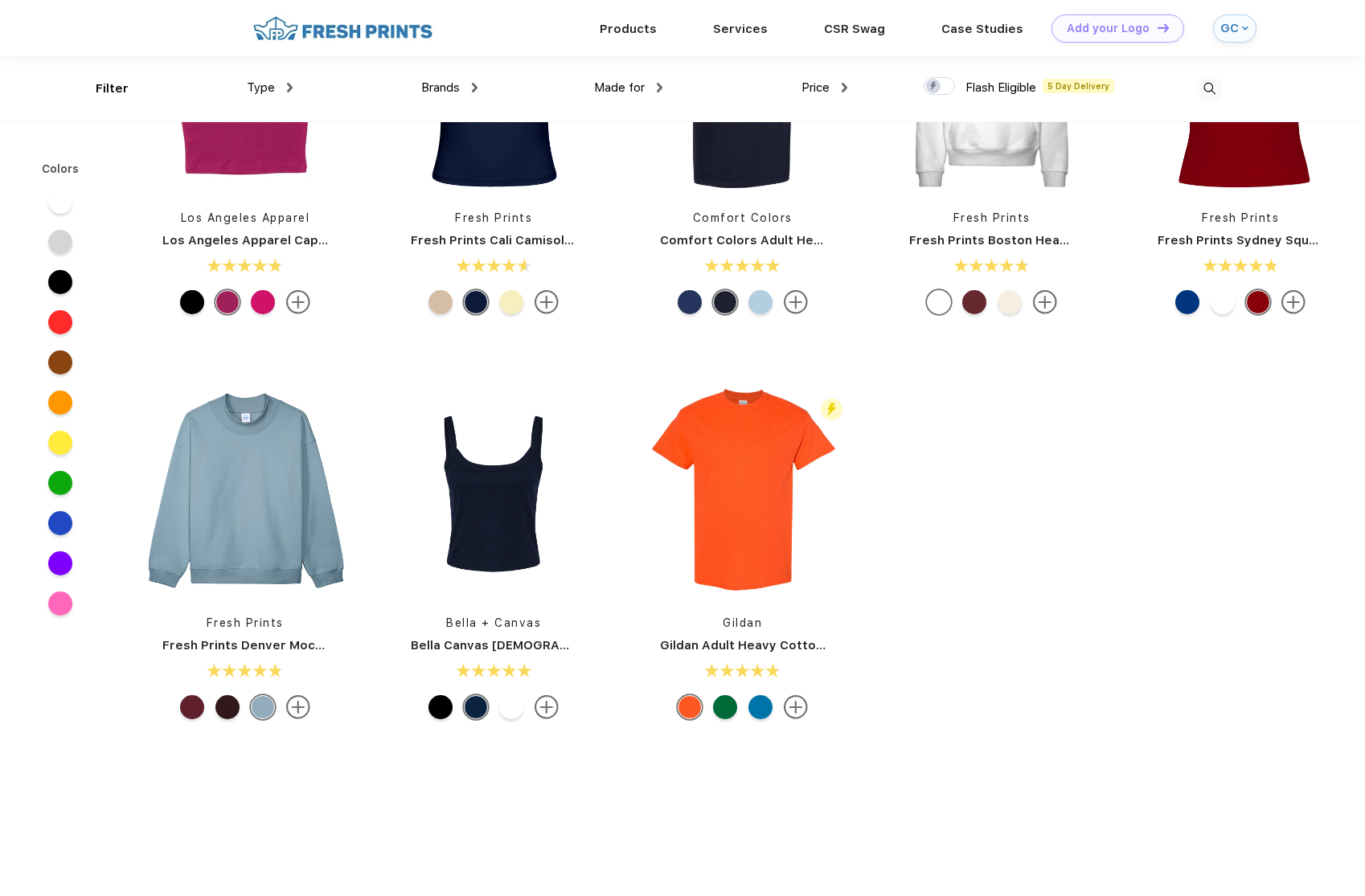 scroll, scrollTop: 0, scrollLeft: 0, axis: both 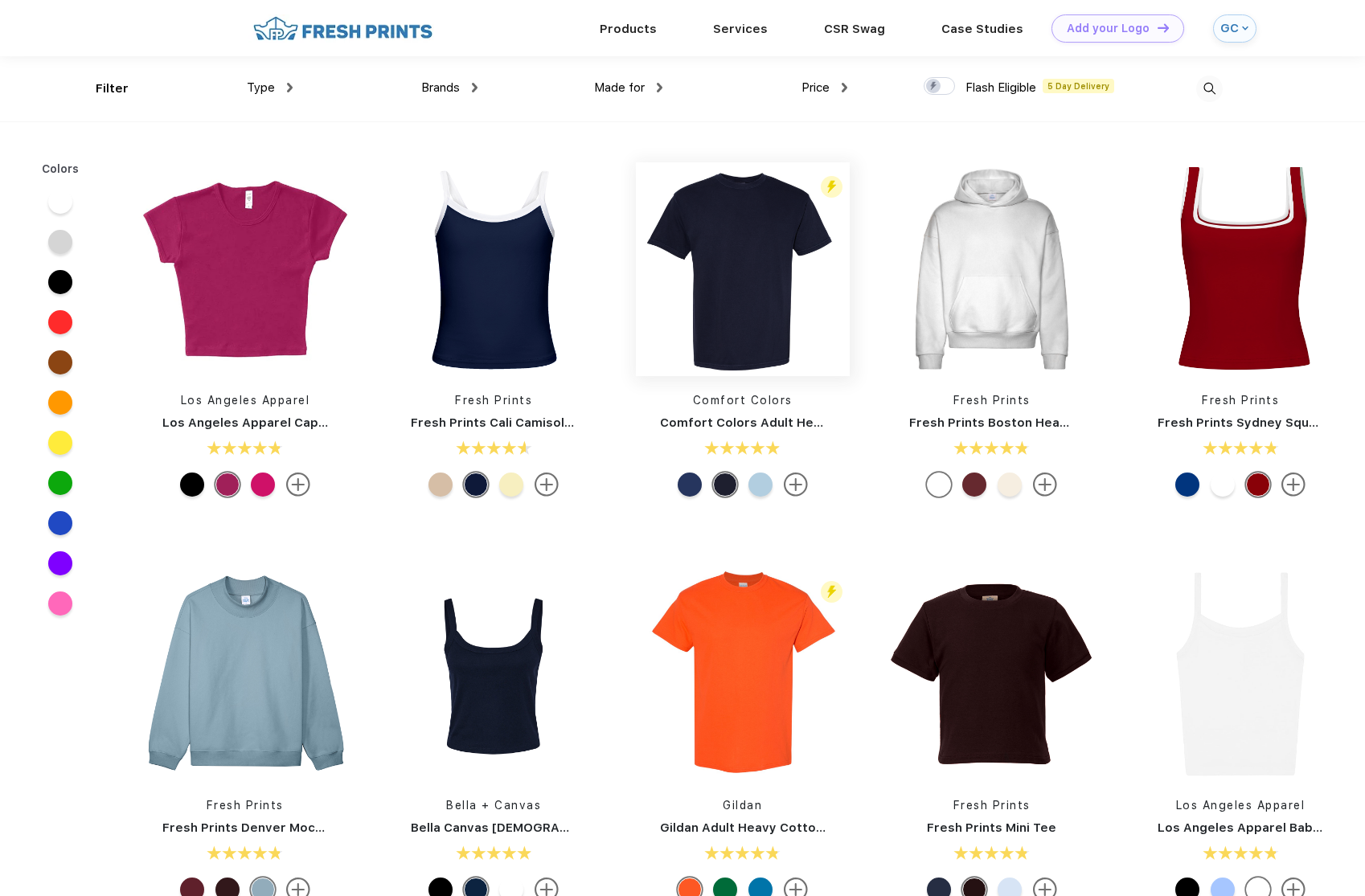 click at bounding box center (743, 269) 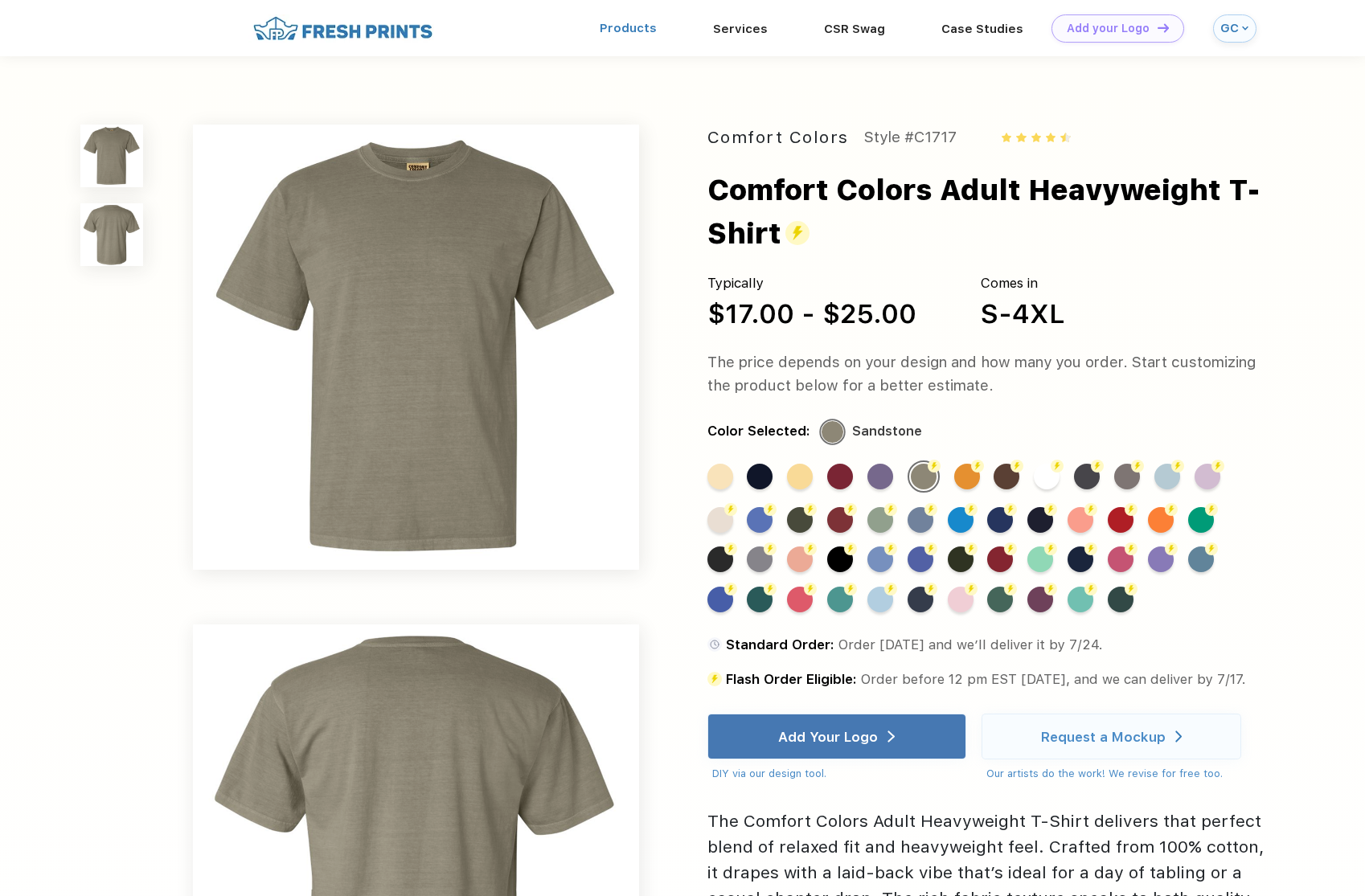 click on "Products" at bounding box center [628, 28] 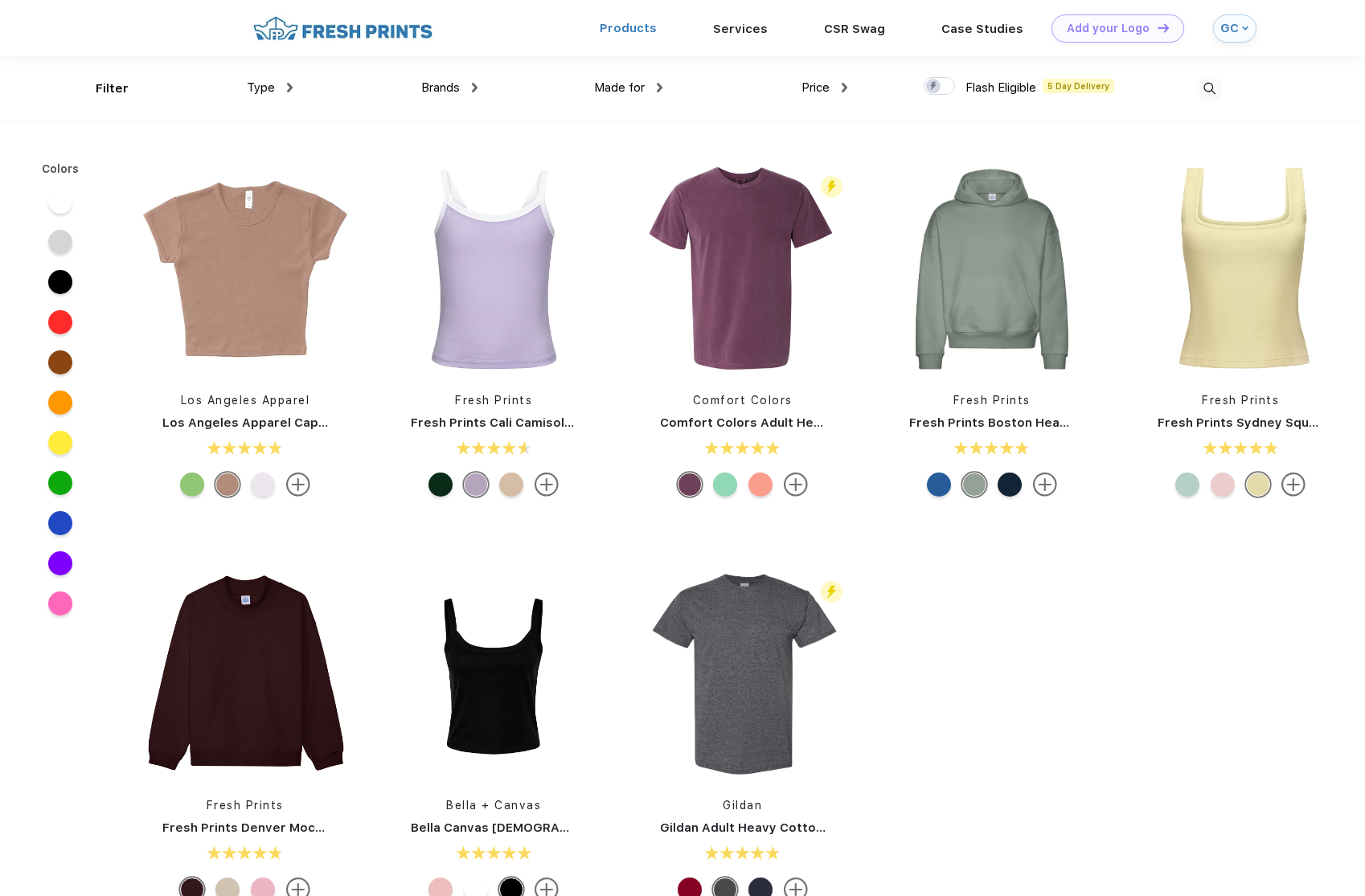 scroll, scrollTop: 0, scrollLeft: 0, axis: both 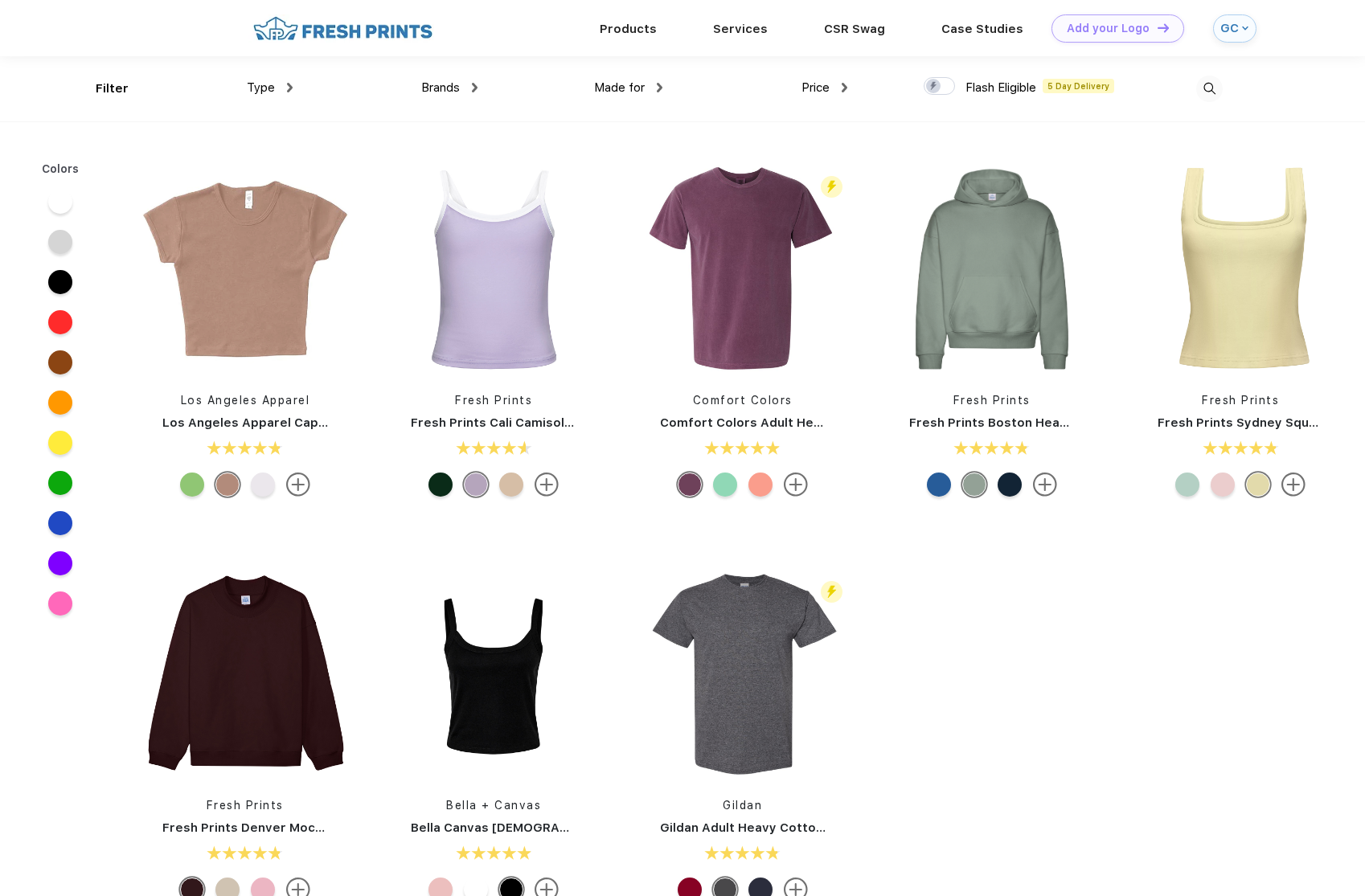 click on "Type" at bounding box center (260, 88) 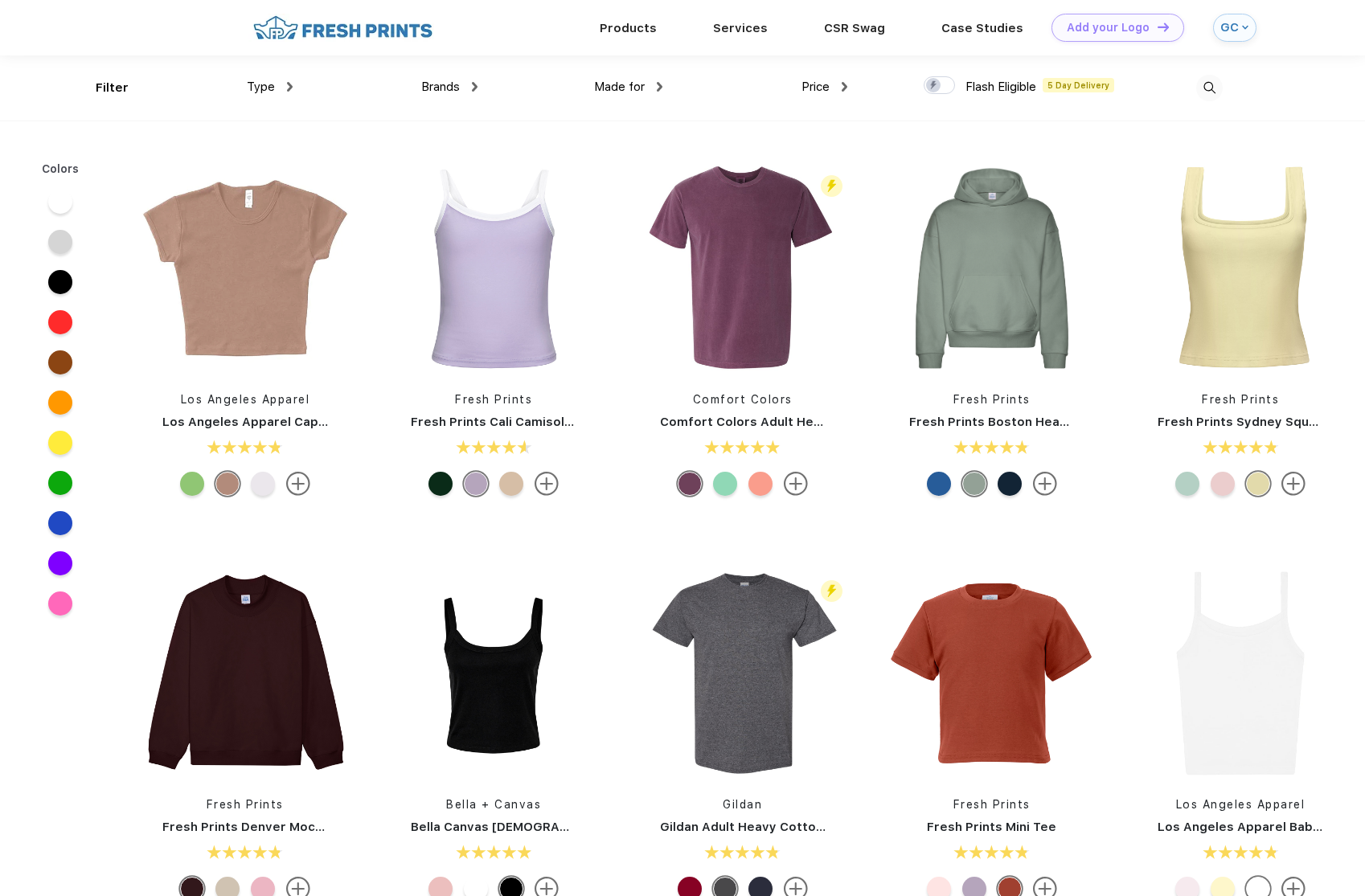 click on "Type" at bounding box center (260, 87) 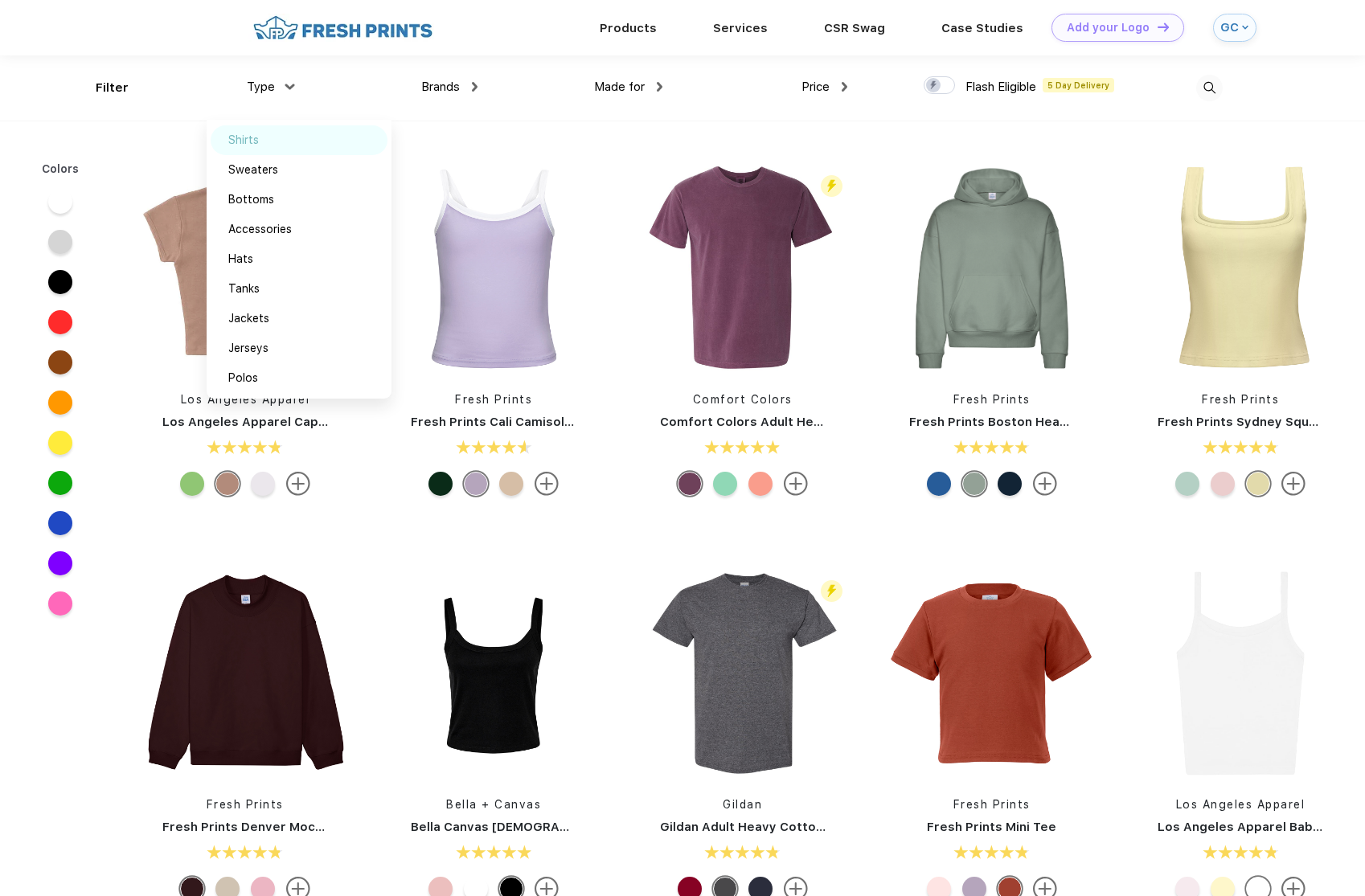 click on "Shirts" at bounding box center (299, 140) 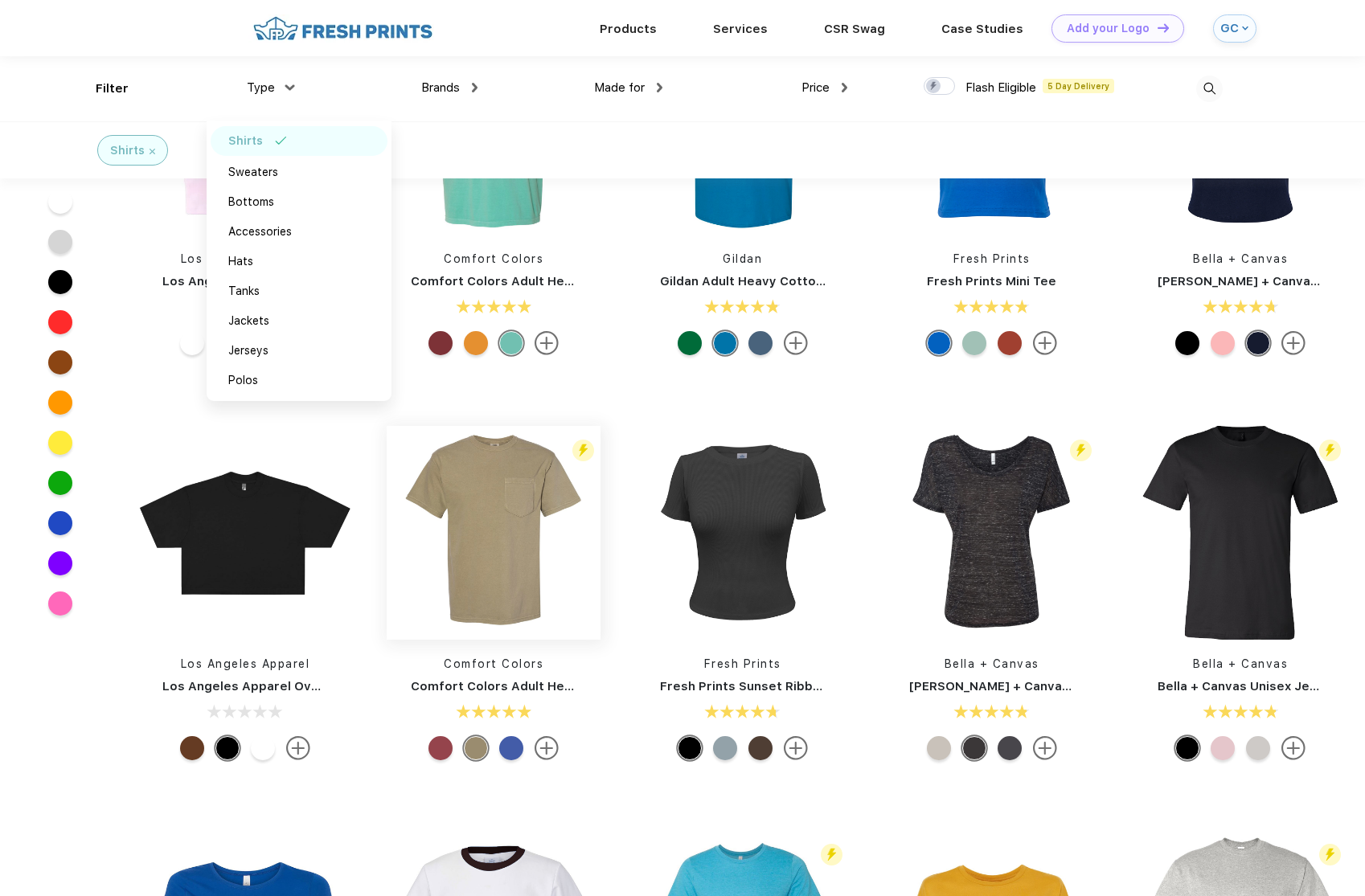 scroll, scrollTop: 0, scrollLeft: 0, axis: both 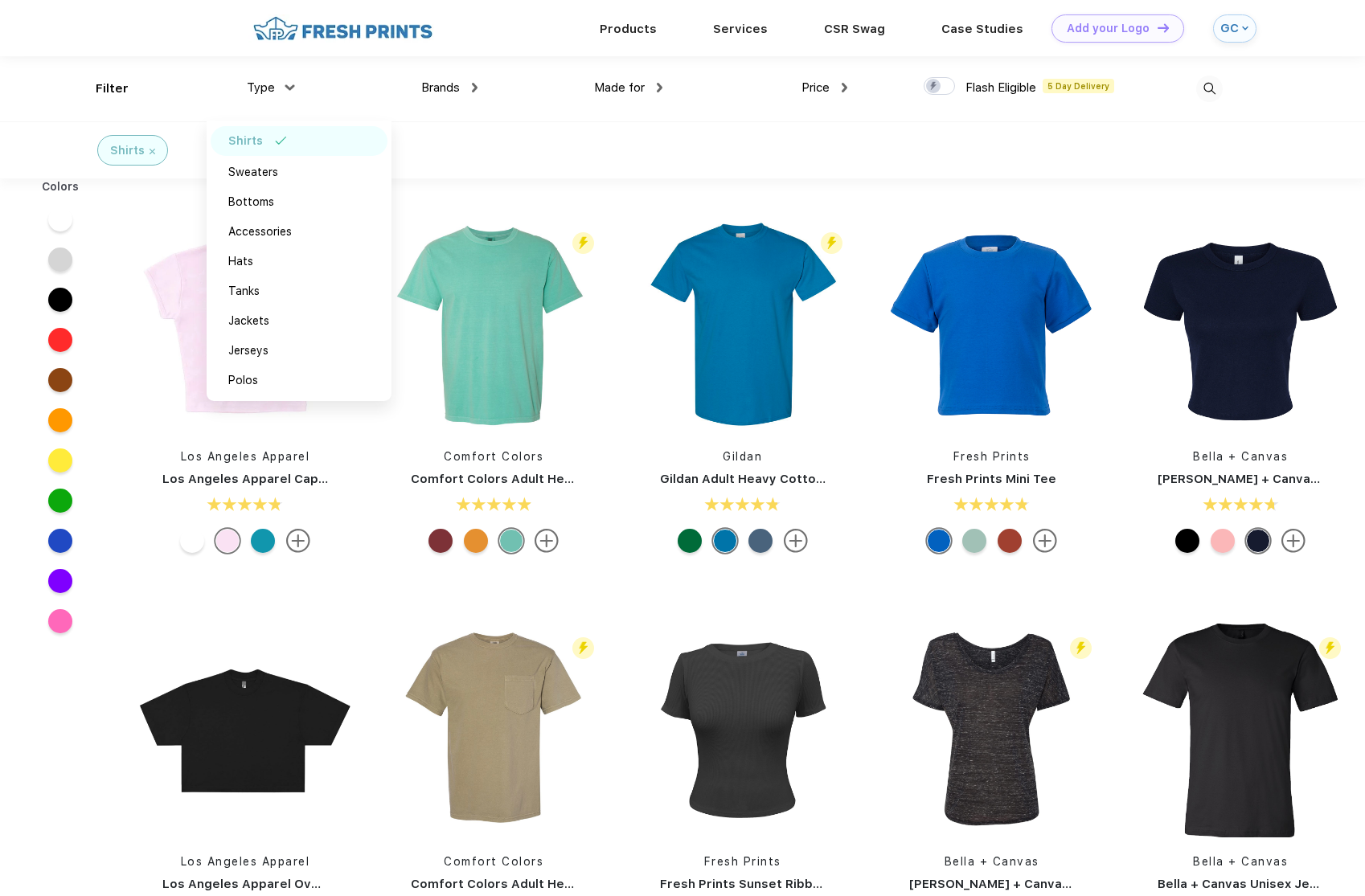 click at bounding box center [796, 541] 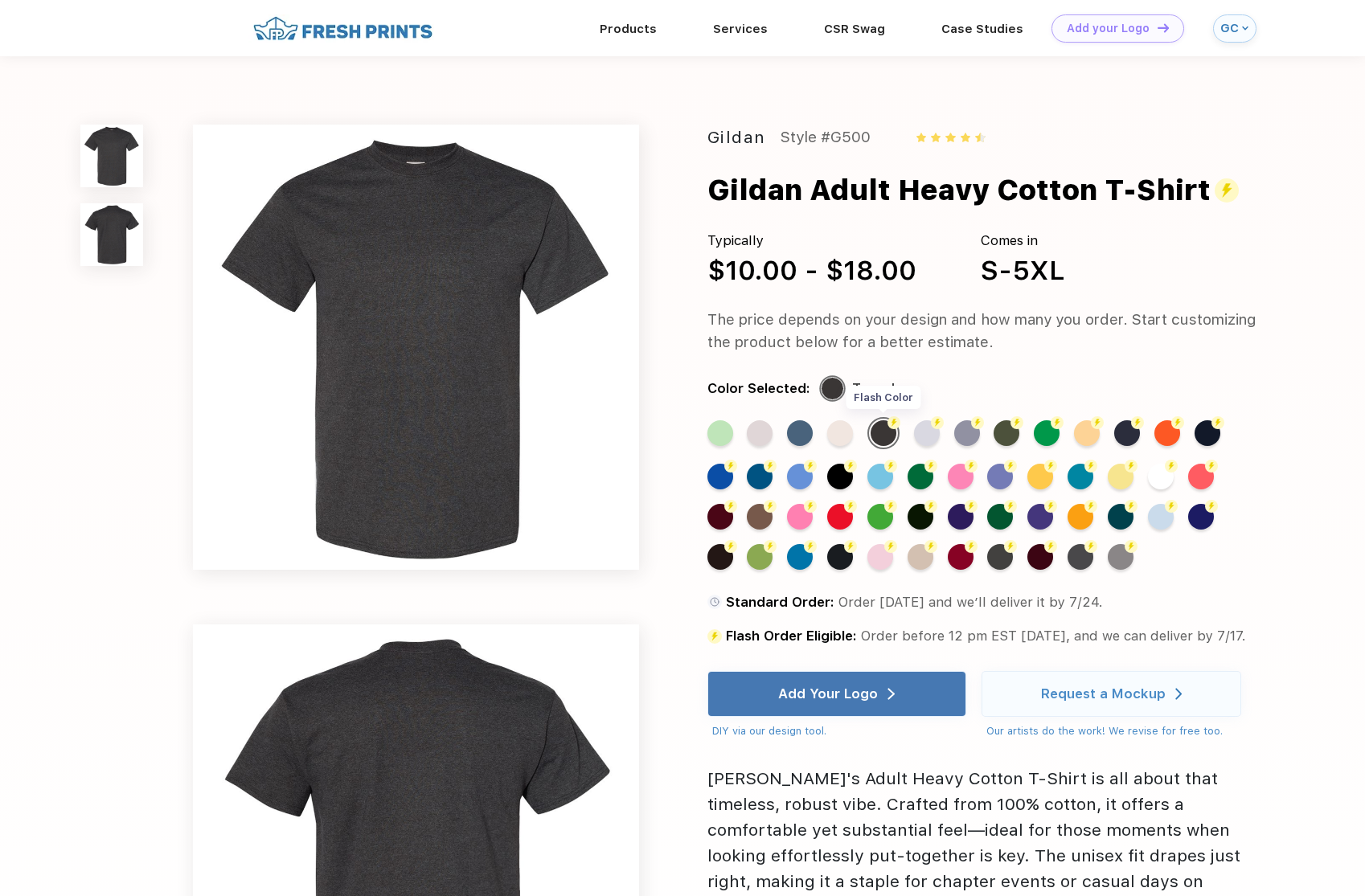 click at bounding box center (894, 423) 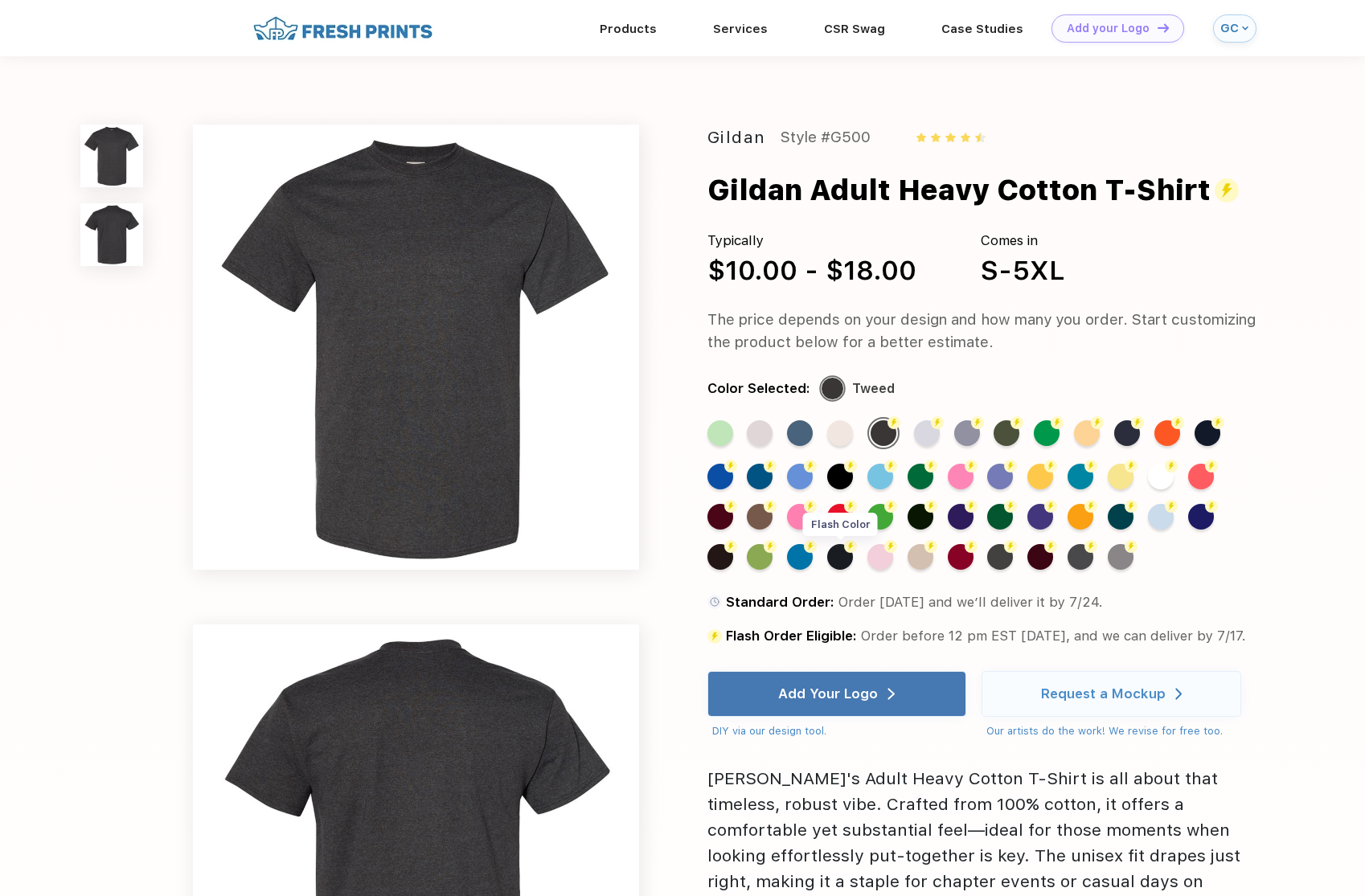 click on "Flash Color" at bounding box center (840, 557) 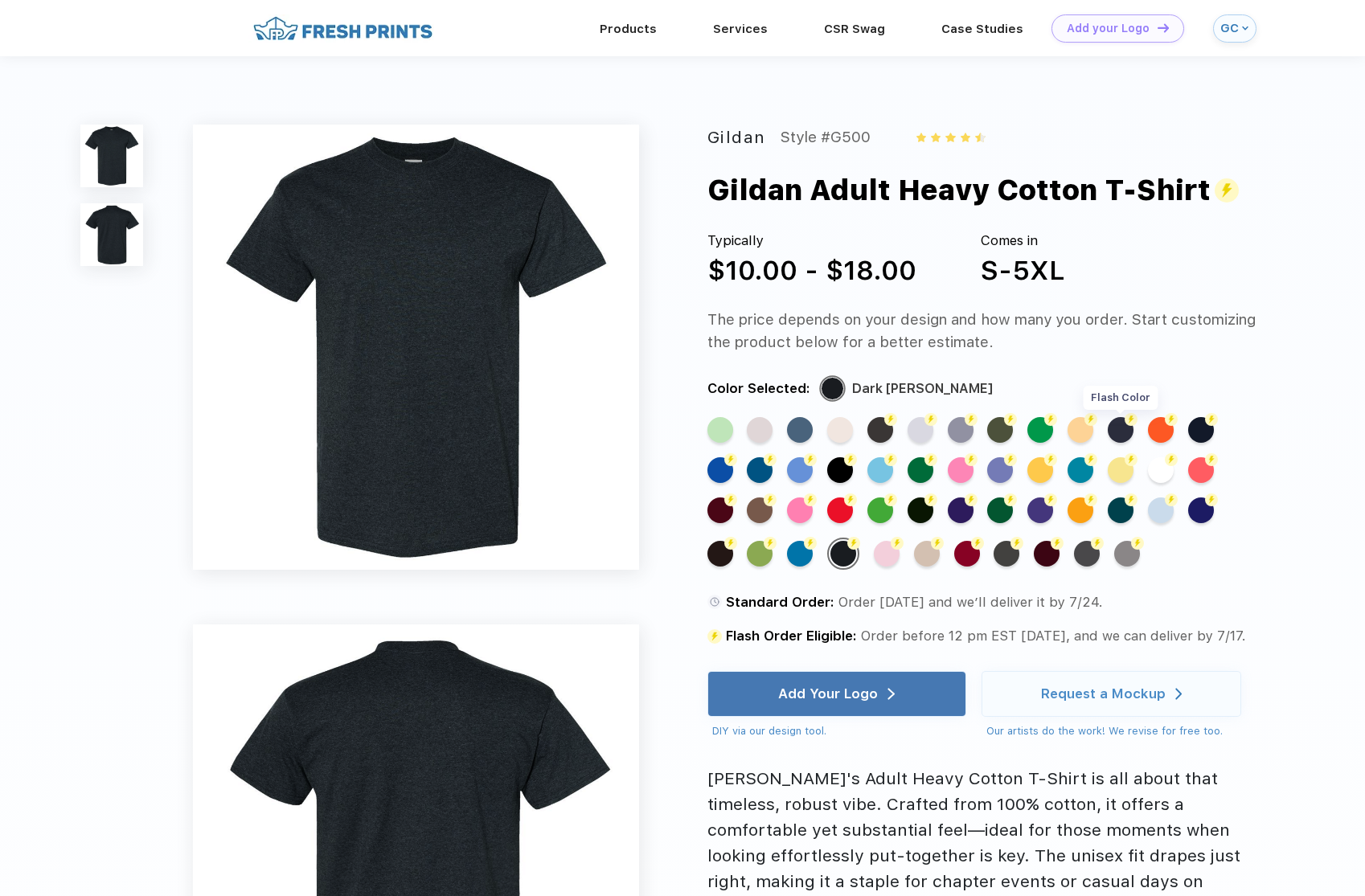 click on "Flash Color" at bounding box center [1121, 430] 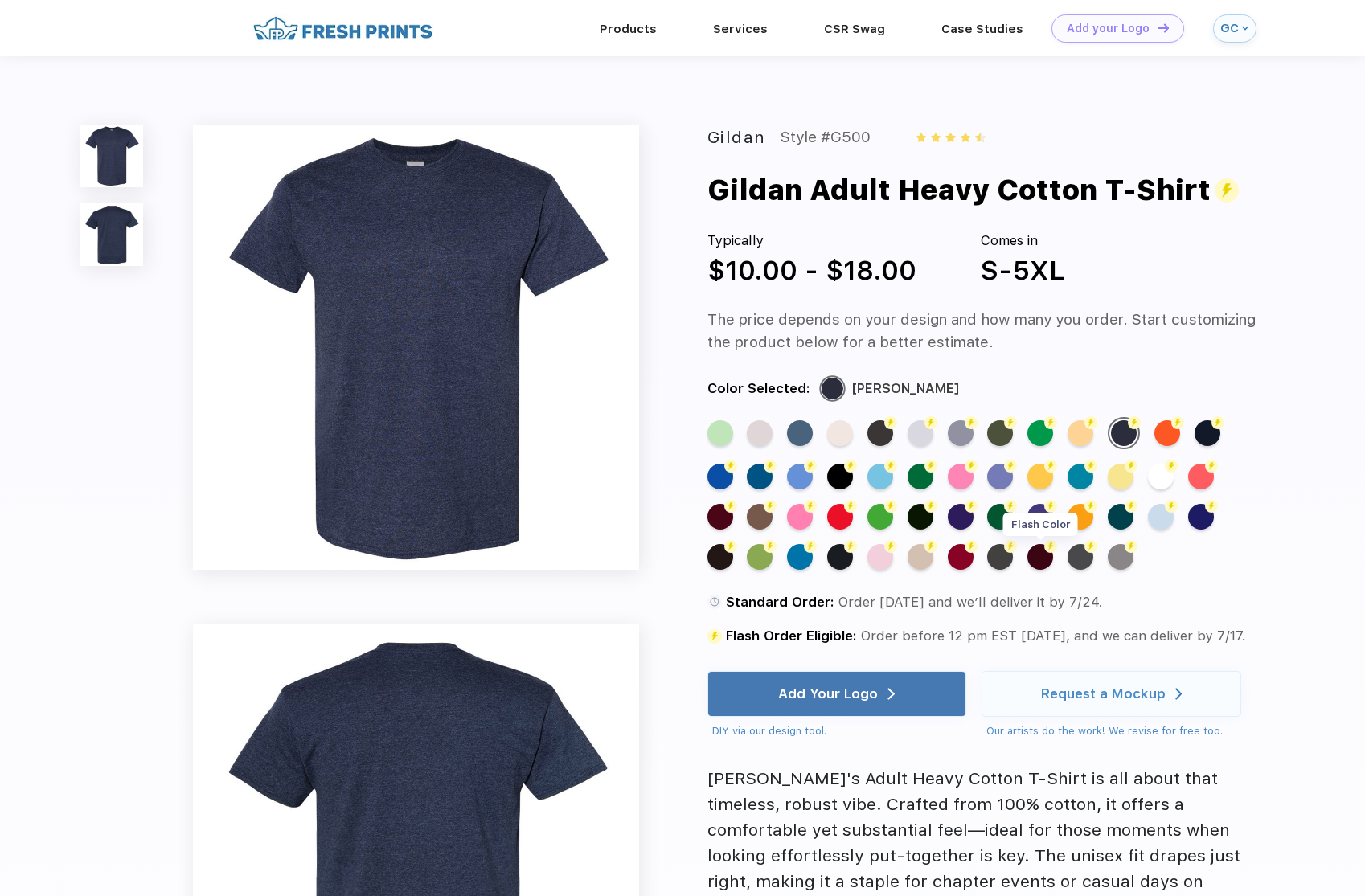 click on "Flash Color" at bounding box center [1040, 557] 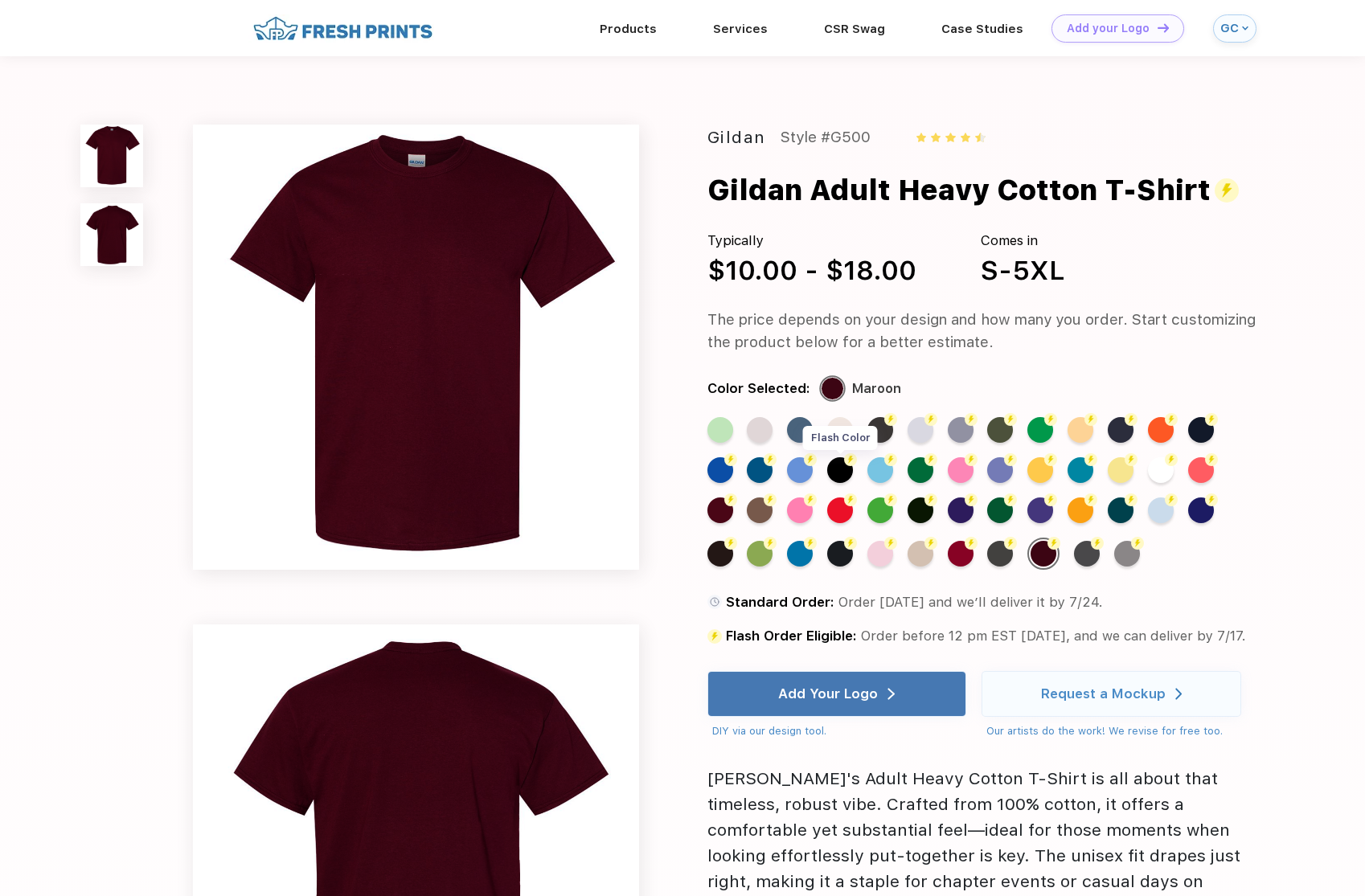 click on "Flash Color" at bounding box center (840, 470) 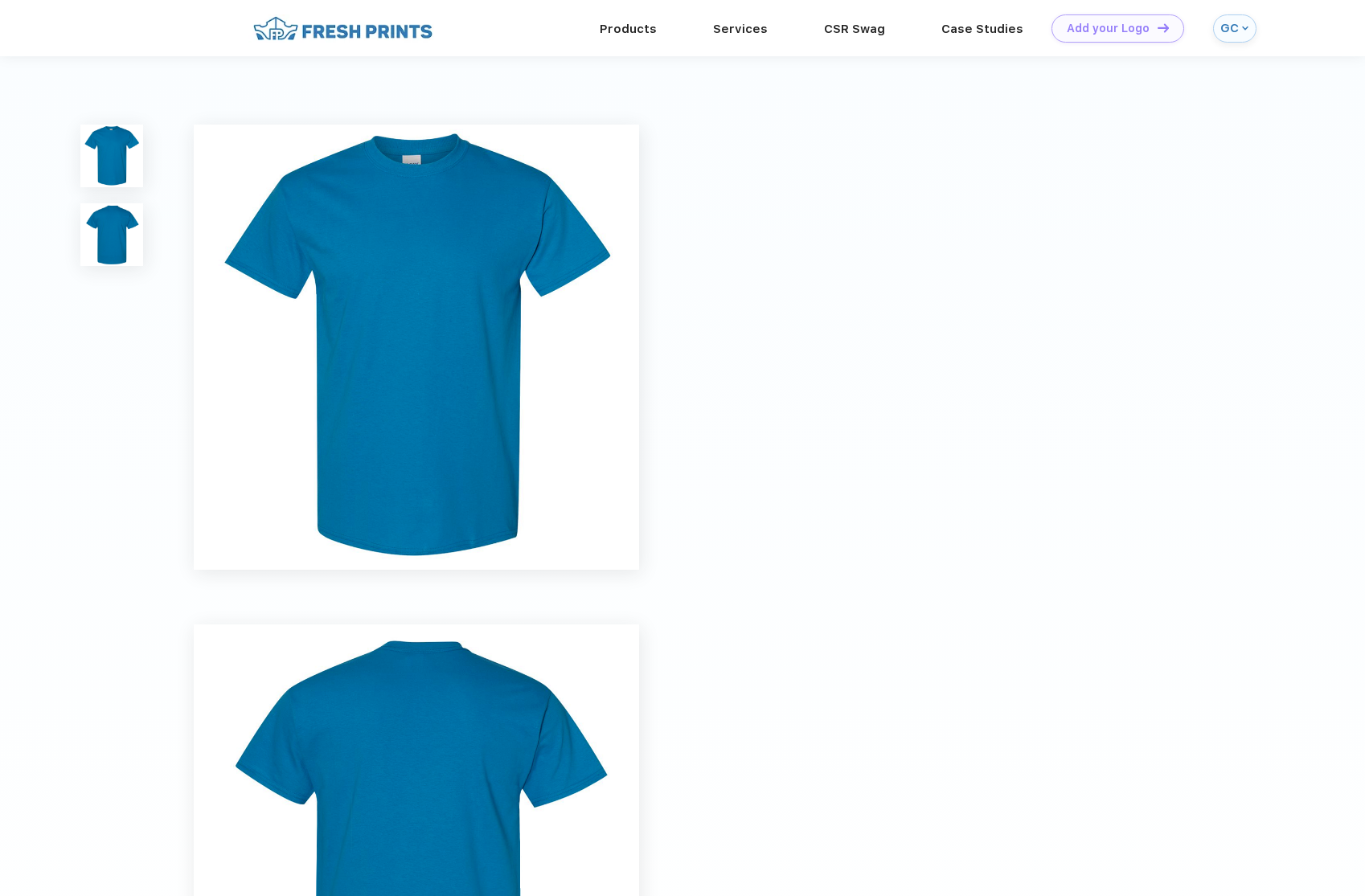scroll, scrollTop: 0, scrollLeft: 0, axis: both 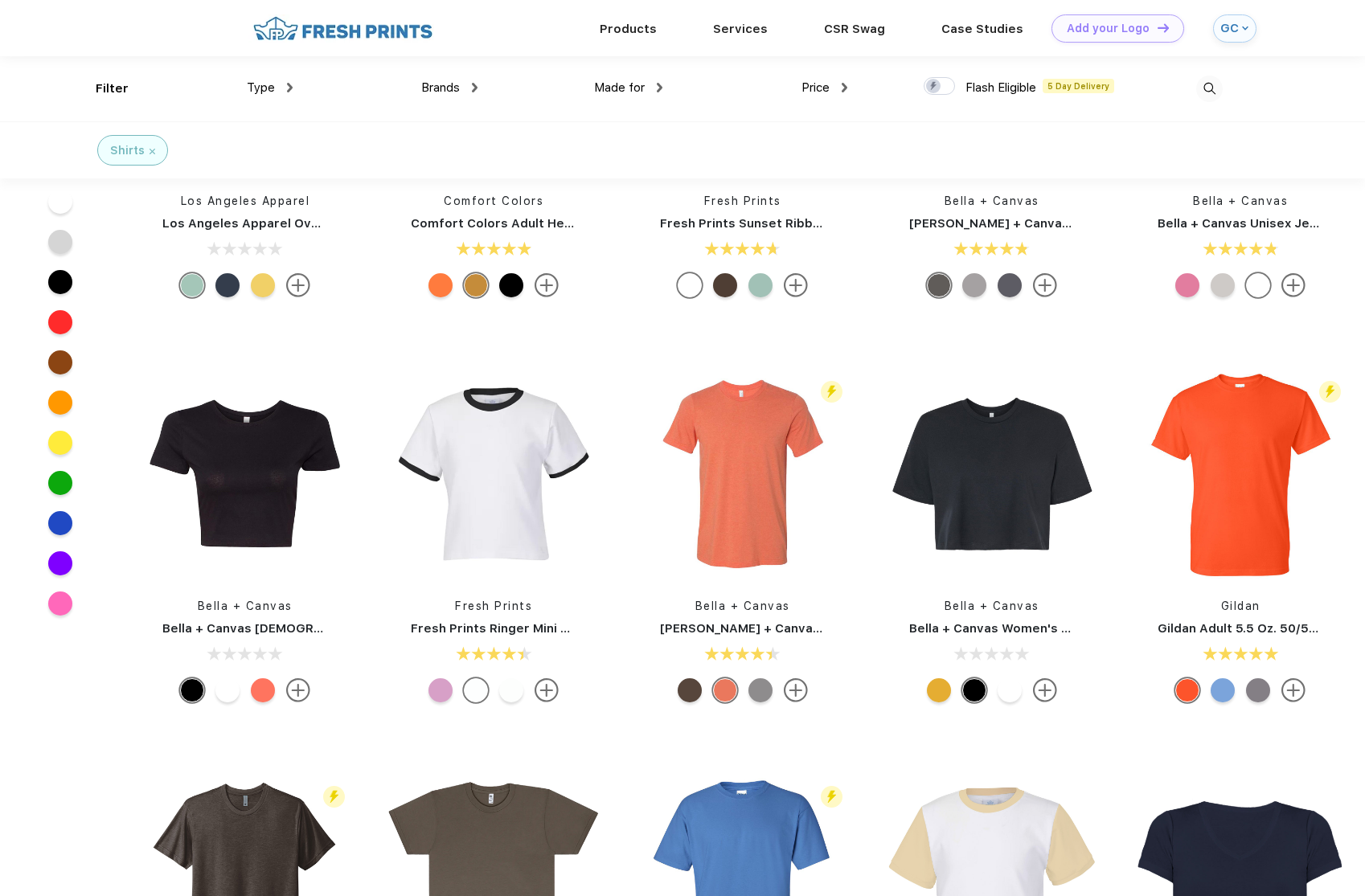 drag, startPoint x: 855, startPoint y: 84, endPoint x: 835, endPoint y: 84, distance: 20 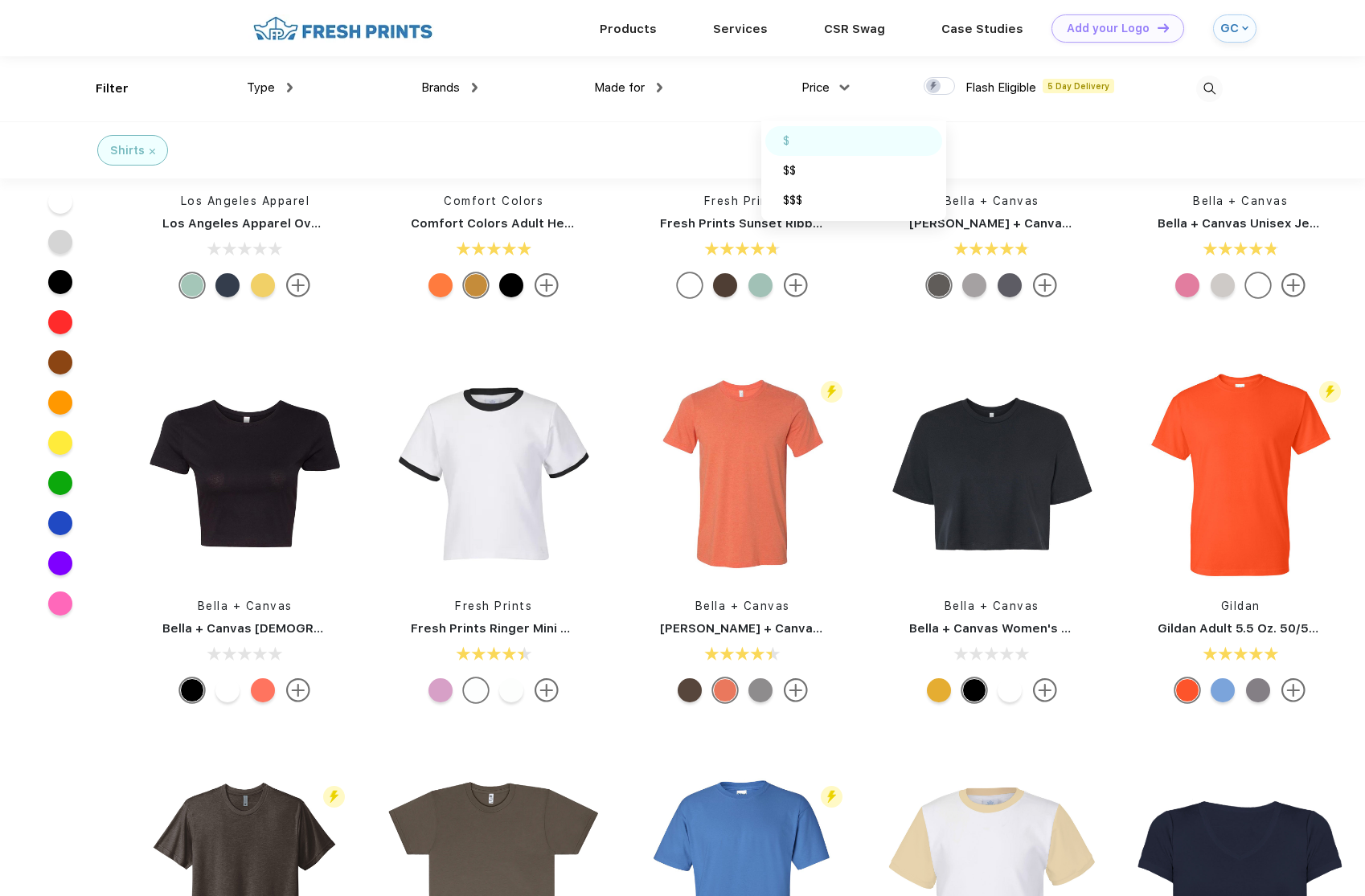 click on "$" at bounding box center [854, 141] 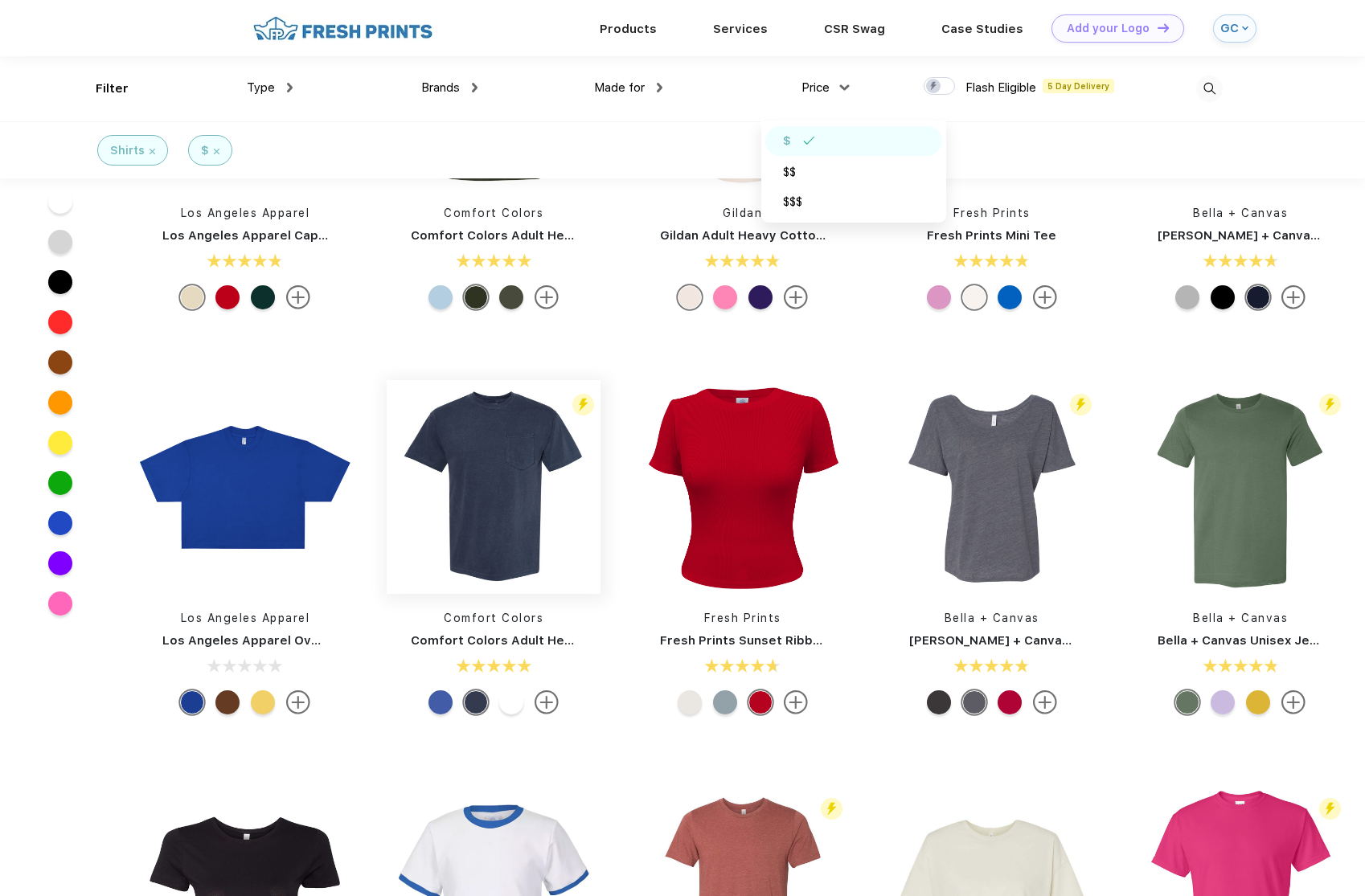 scroll, scrollTop: 0, scrollLeft: 0, axis: both 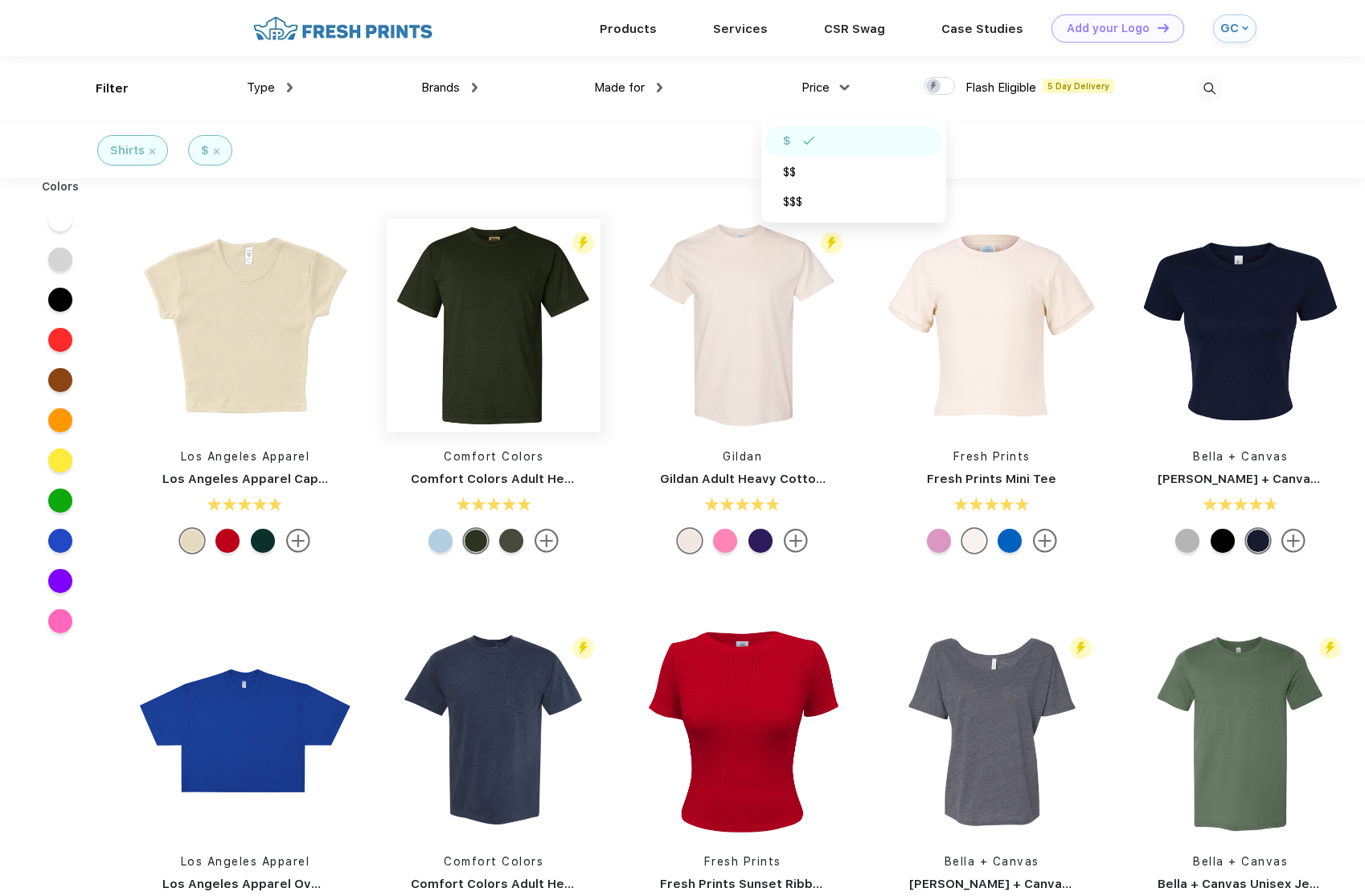 click at bounding box center (494, 325) 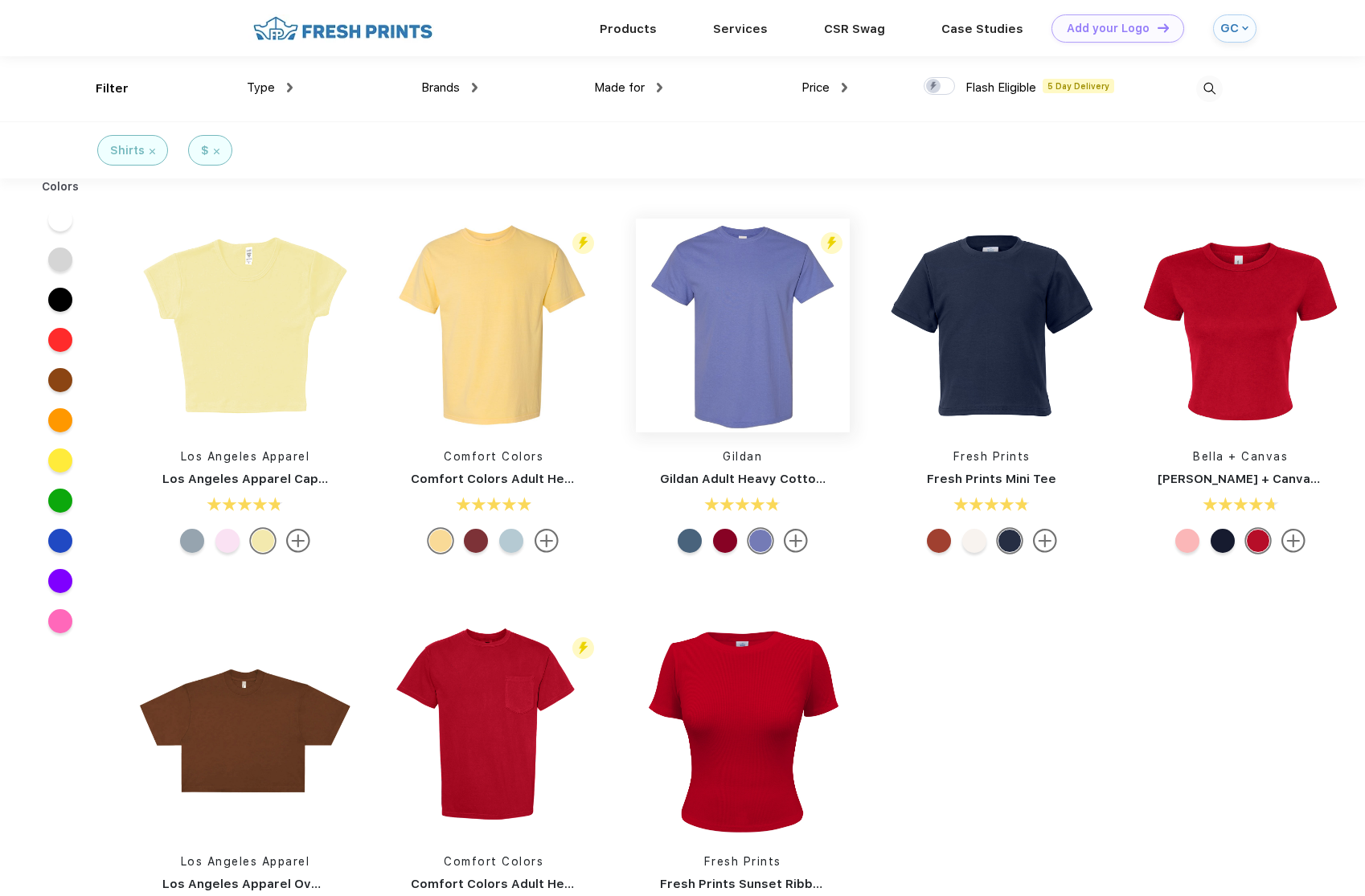 scroll, scrollTop: 0, scrollLeft: 0, axis: both 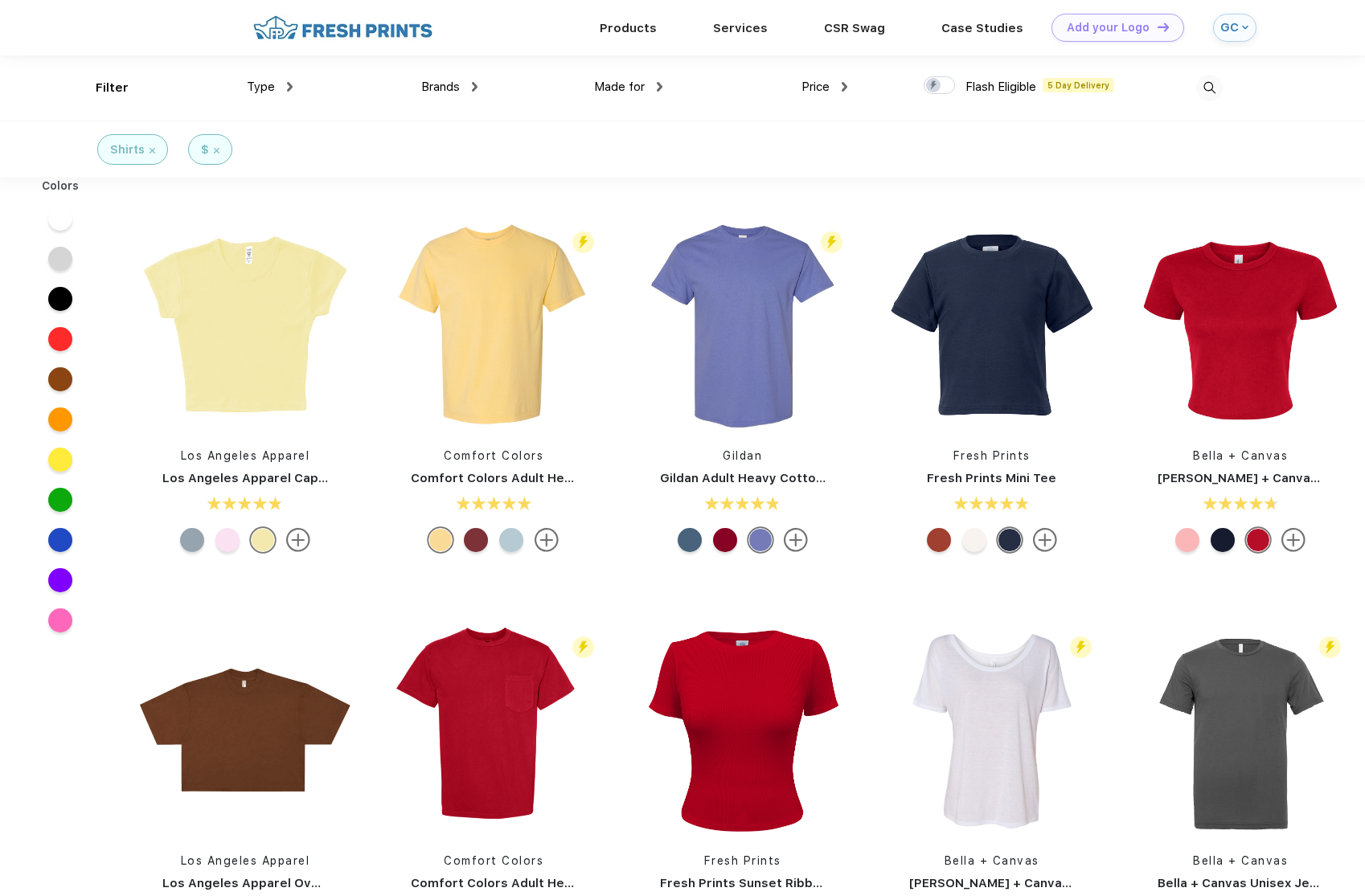 click at bounding box center (945, 85) 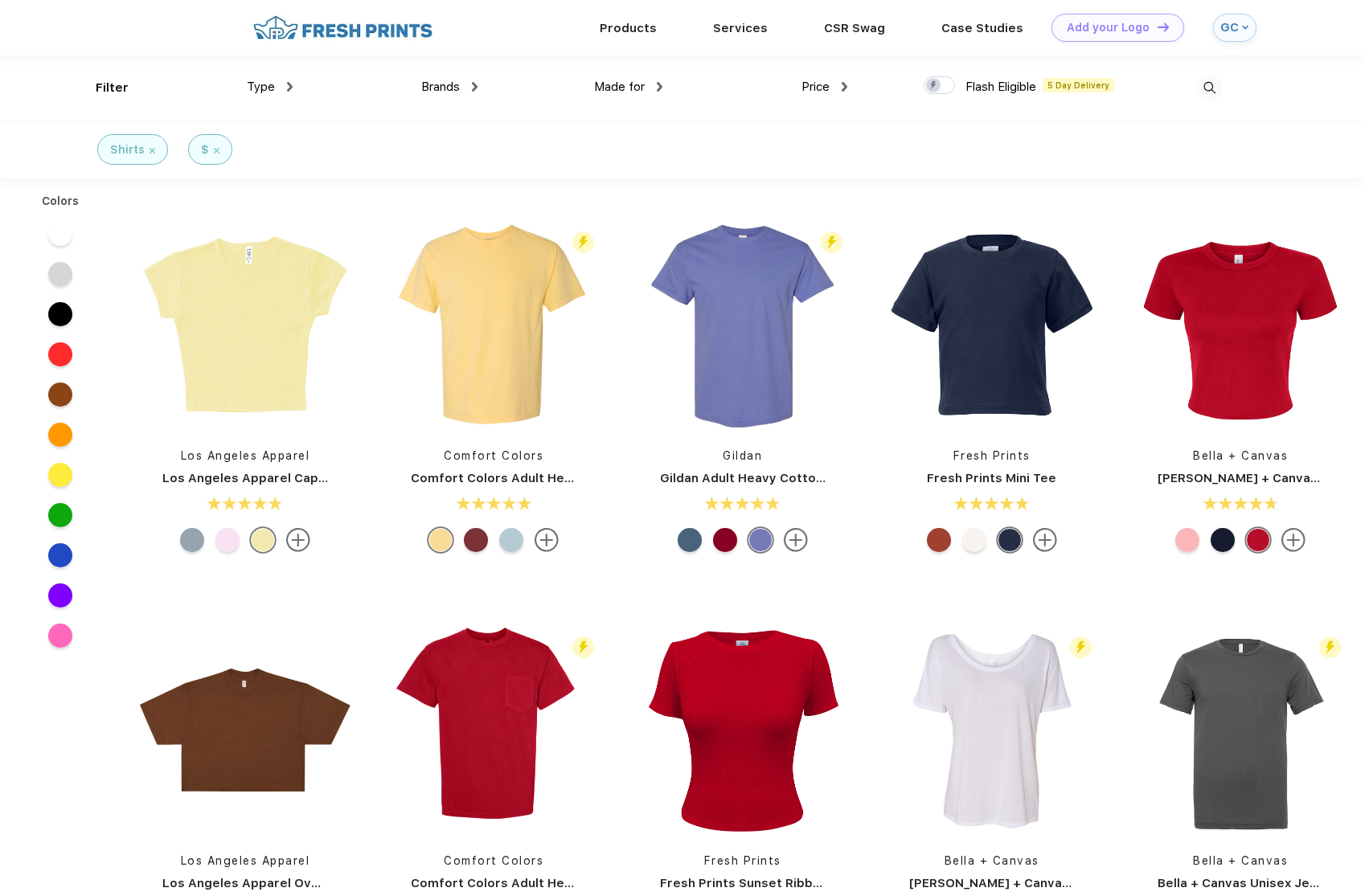 click at bounding box center (939, 85) 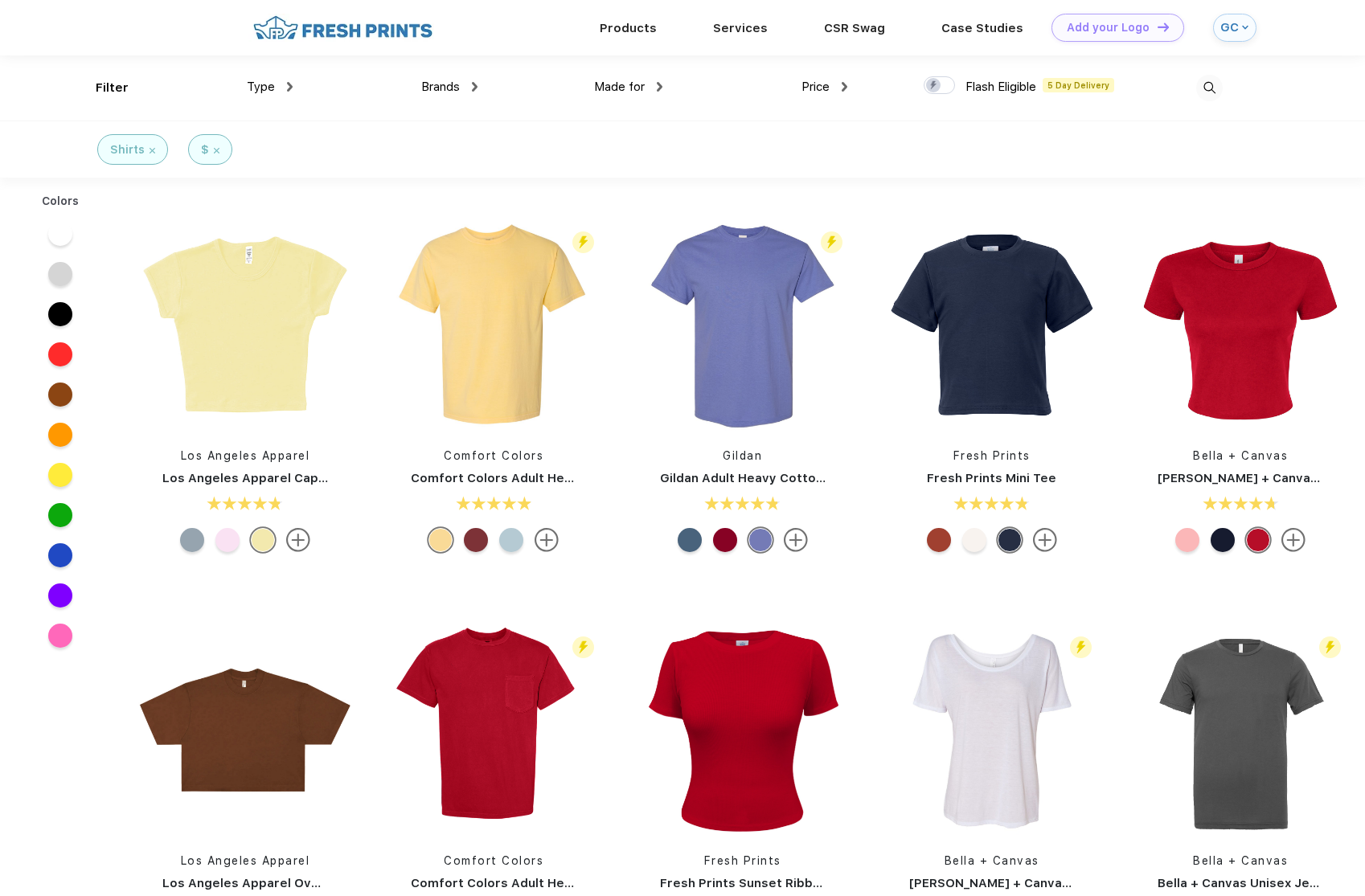 click at bounding box center [928, 80] 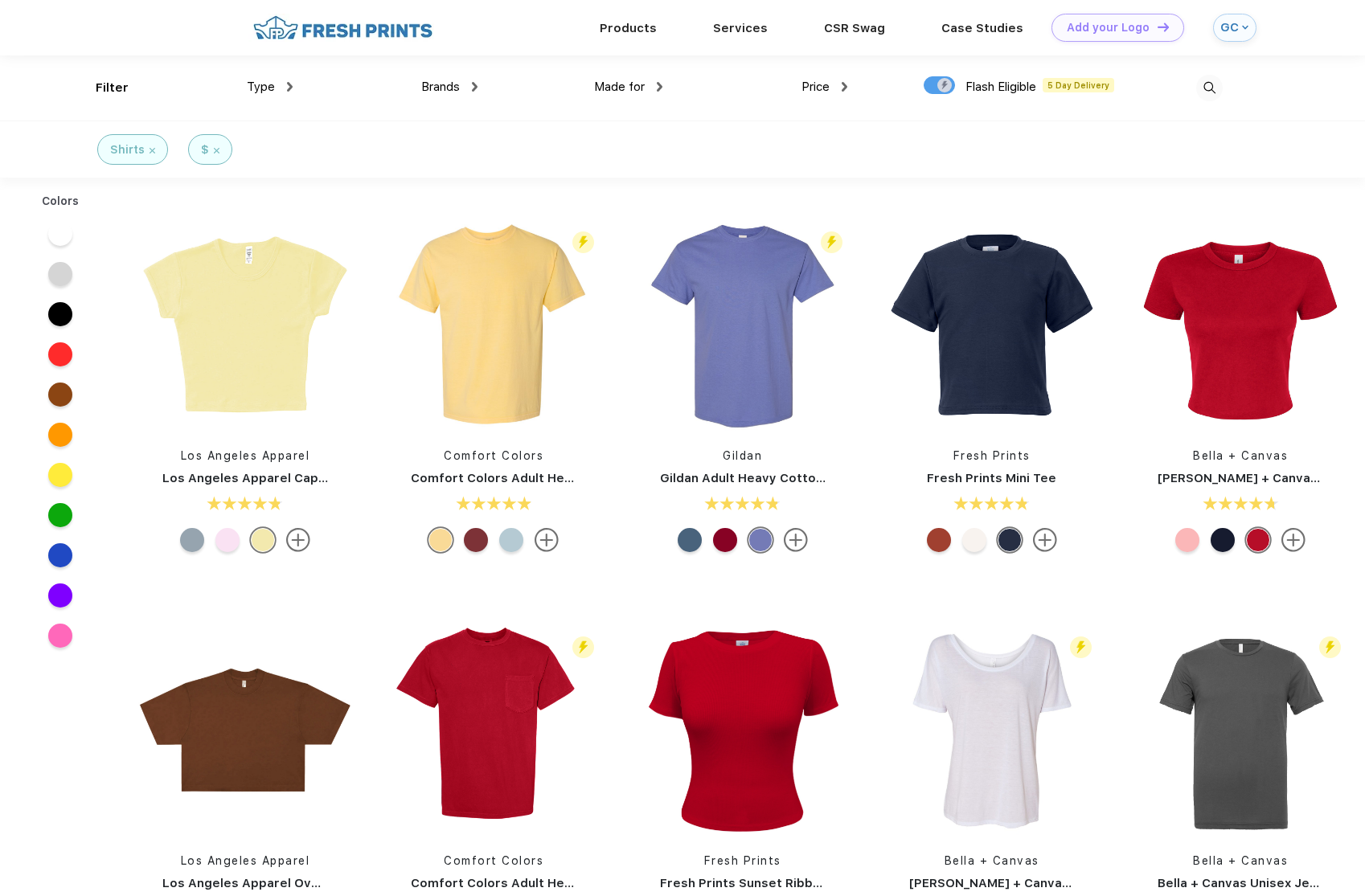 checkbox on "true" 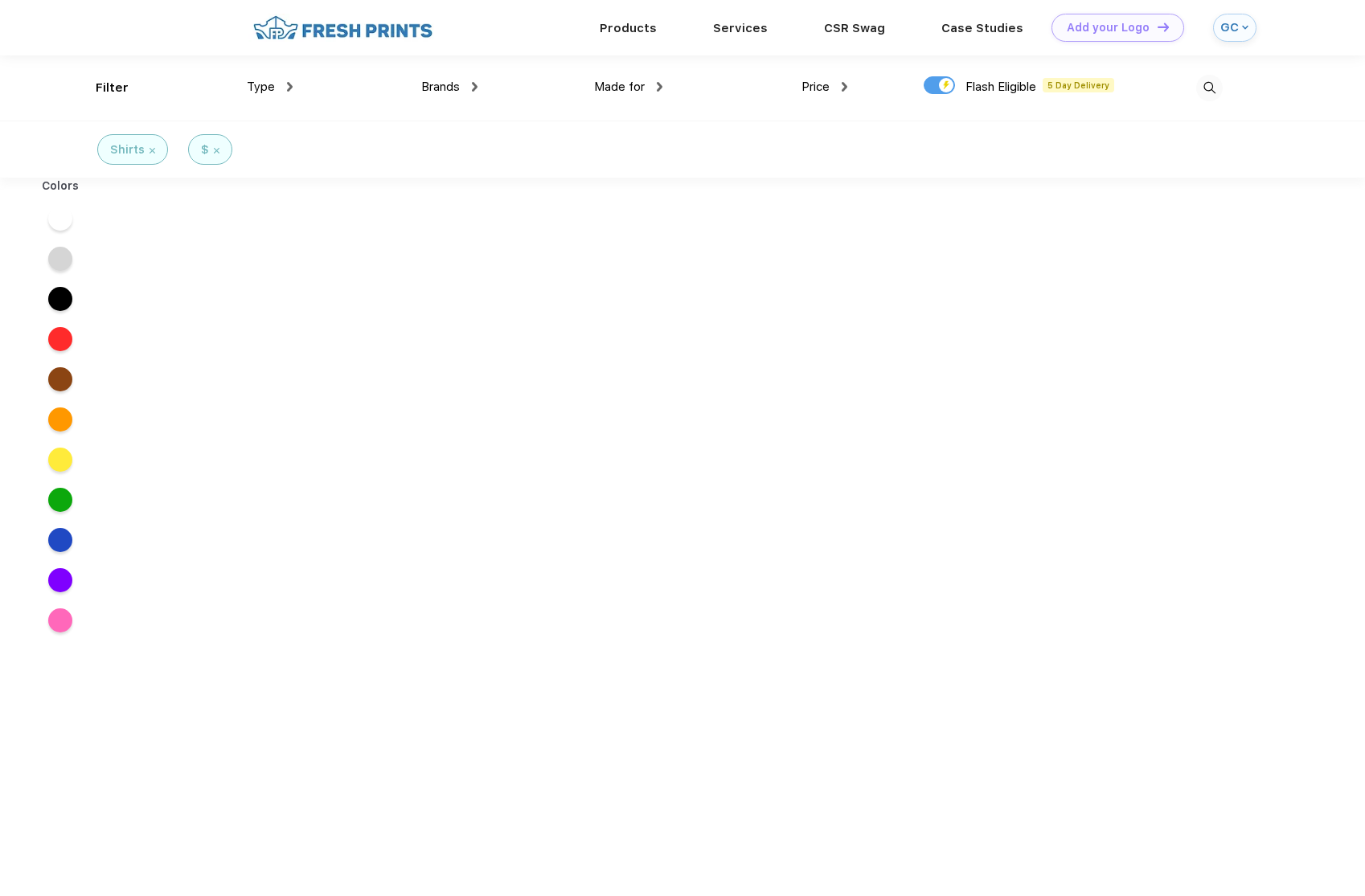 scroll, scrollTop: 0, scrollLeft: 0, axis: both 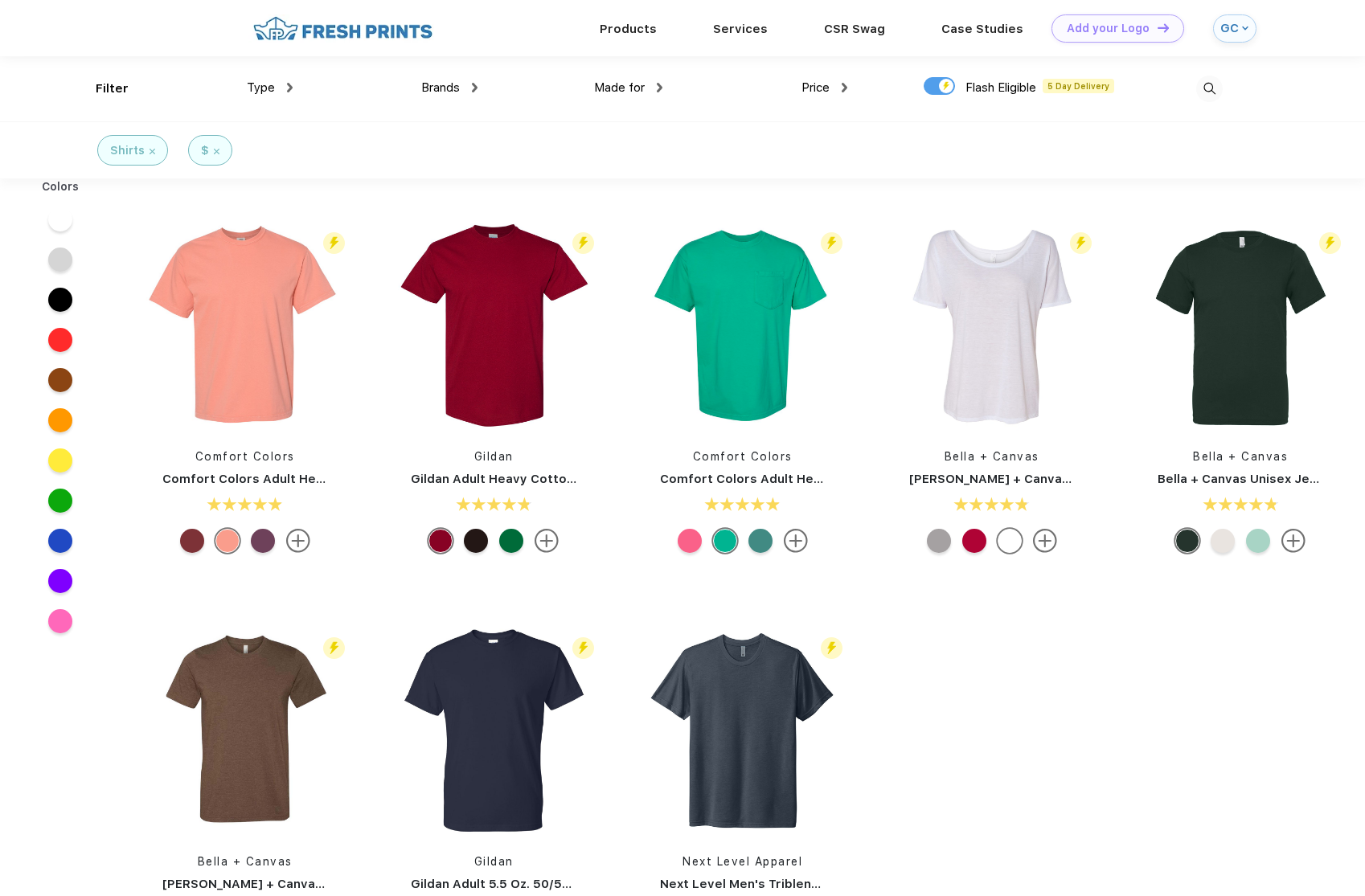 click on "Price" at bounding box center [824, 88] 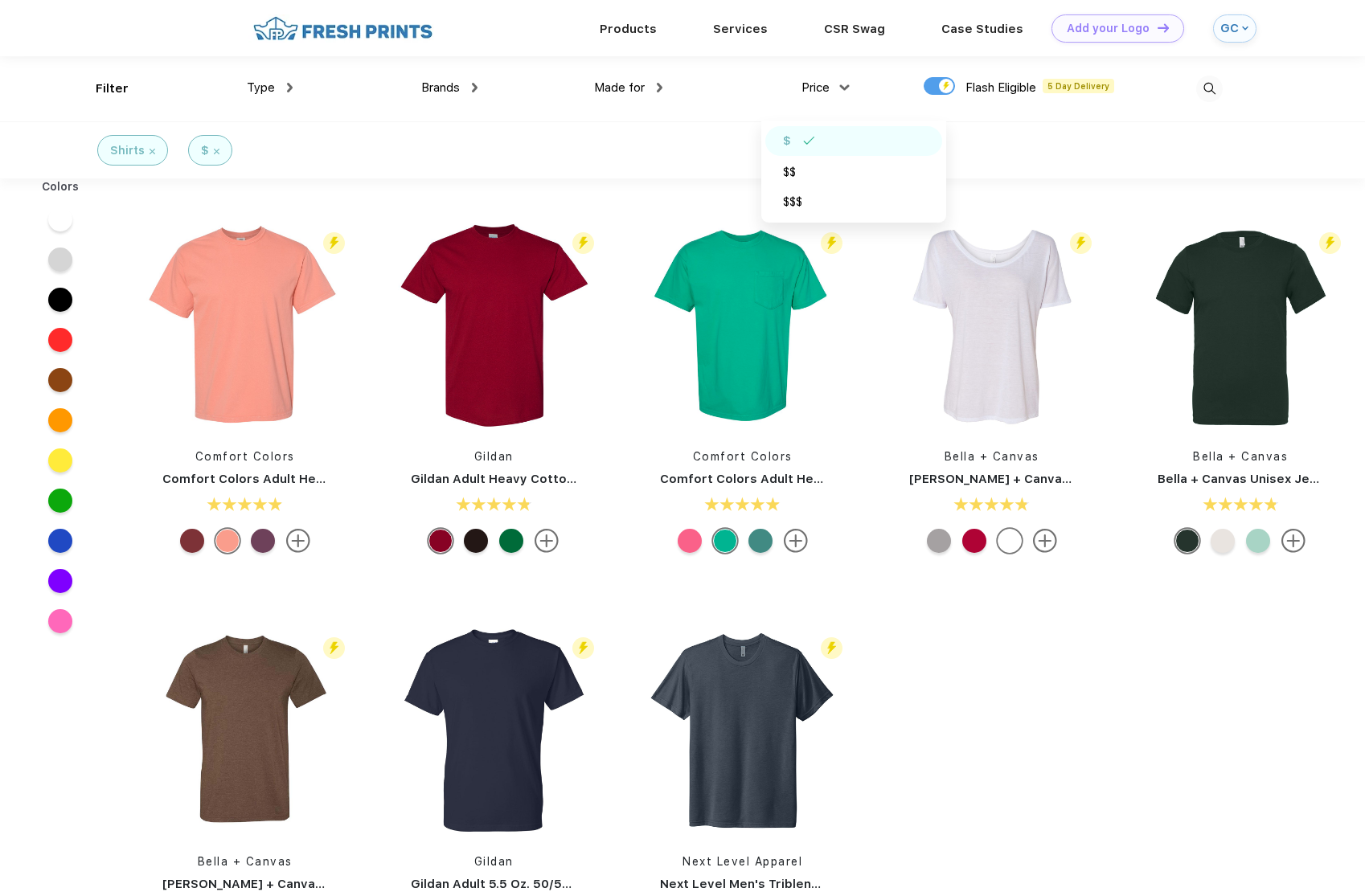 click on "$" at bounding box center (854, 141) 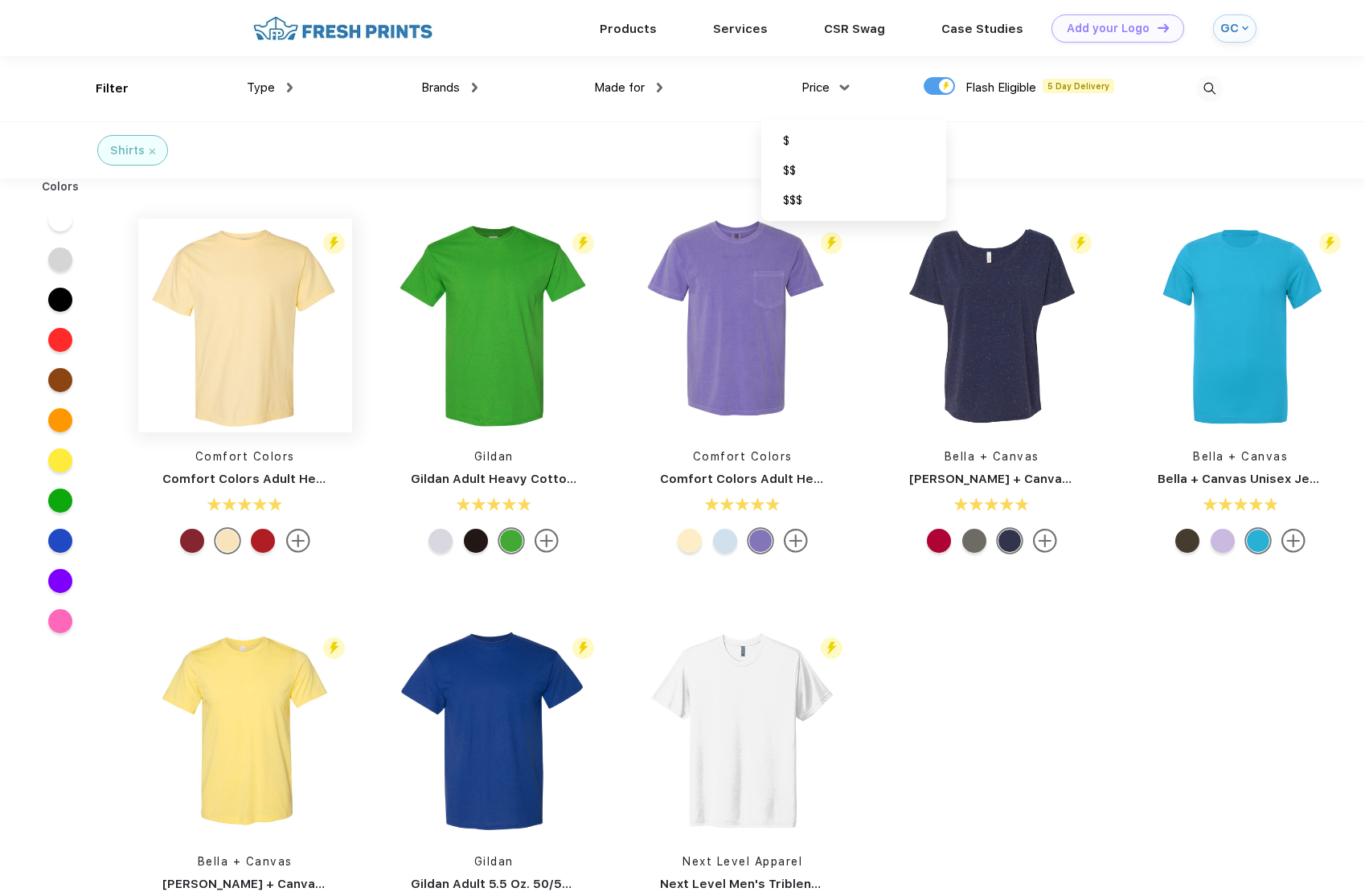 click at bounding box center [245, 325] 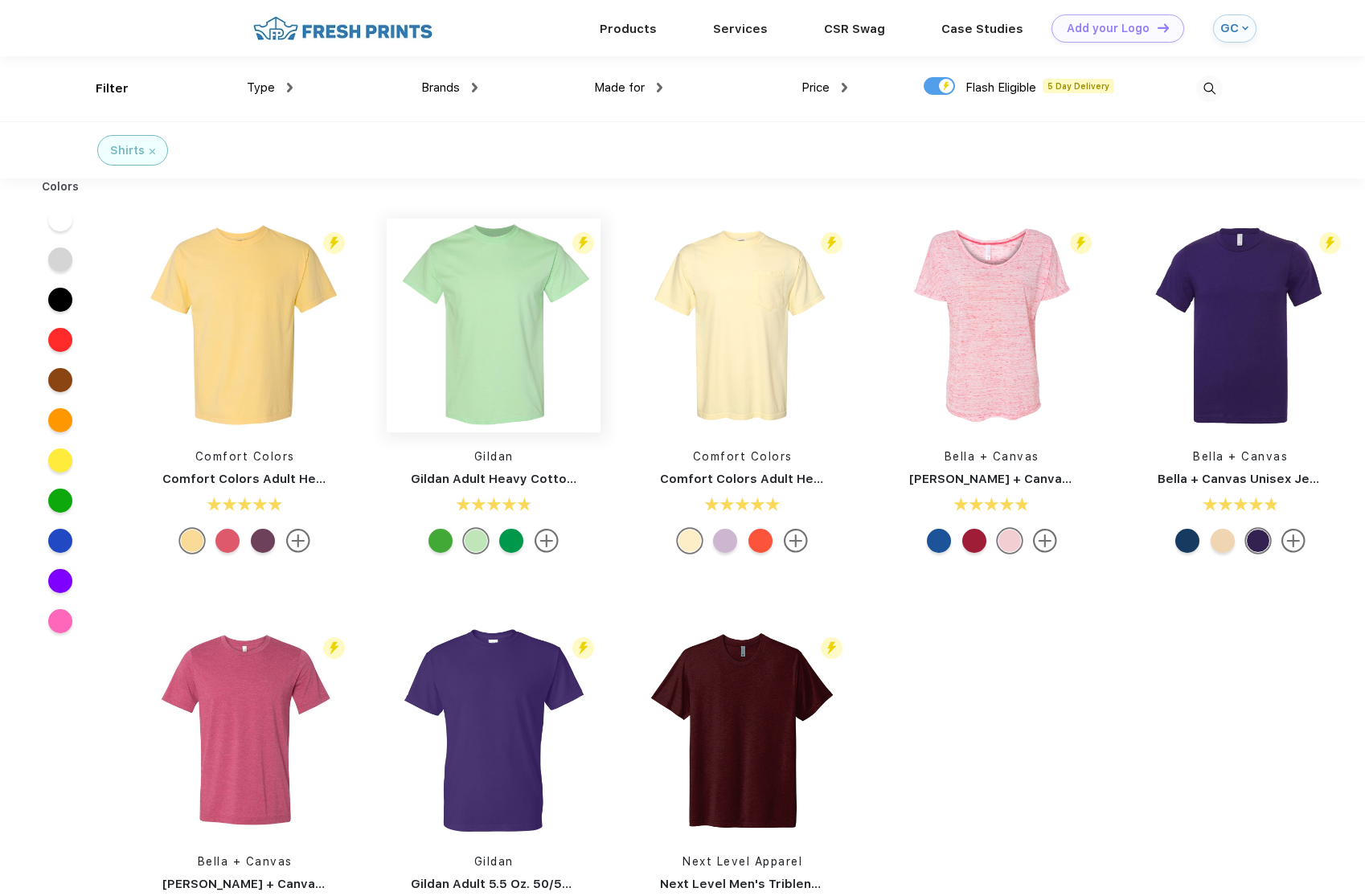 scroll, scrollTop: 0, scrollLeft: 0, axis: both 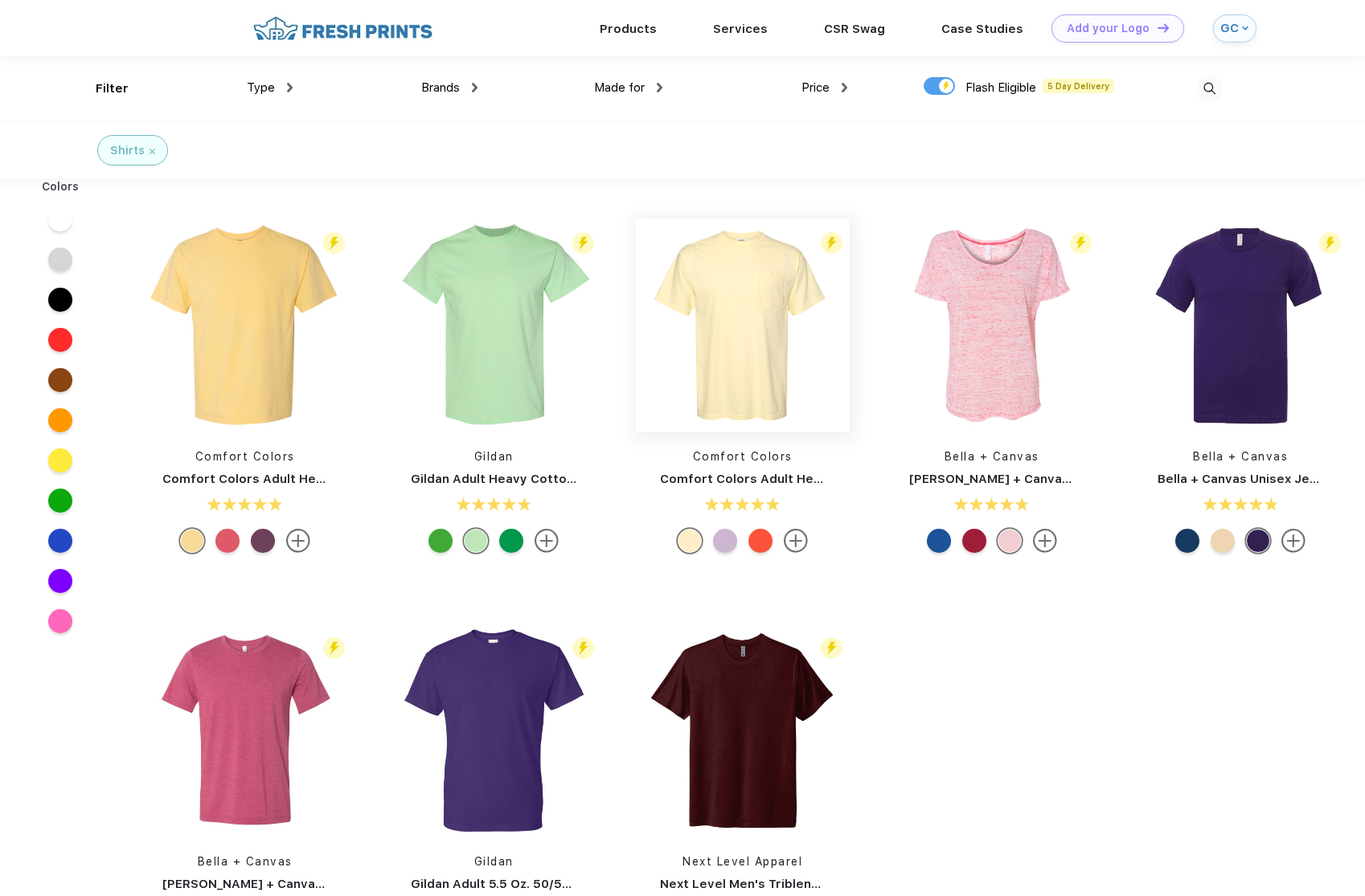 click at bounding box center (743, 325) 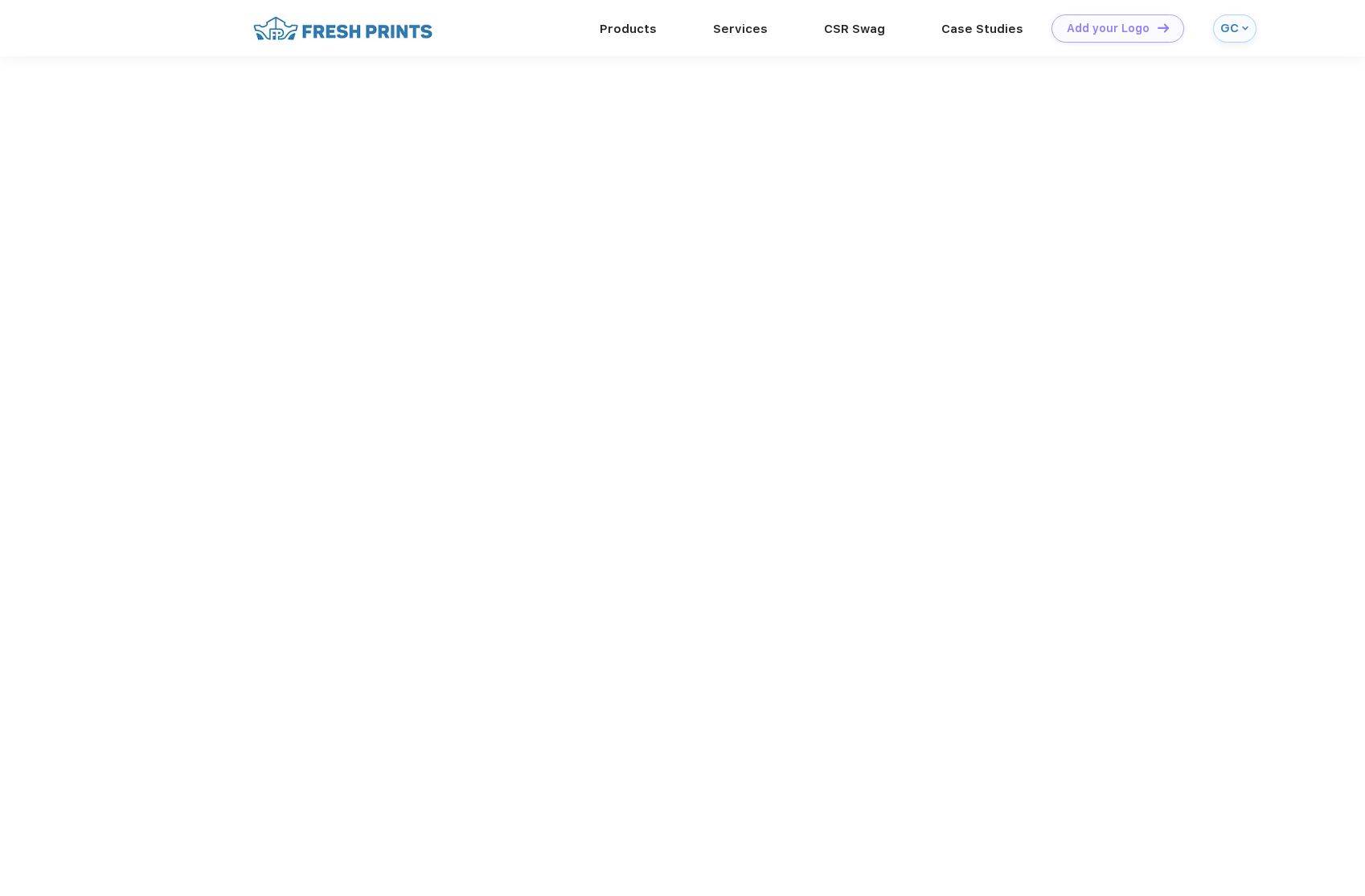 scroll, scrollTop: 1, scrollLeft: 0, axis: vertical 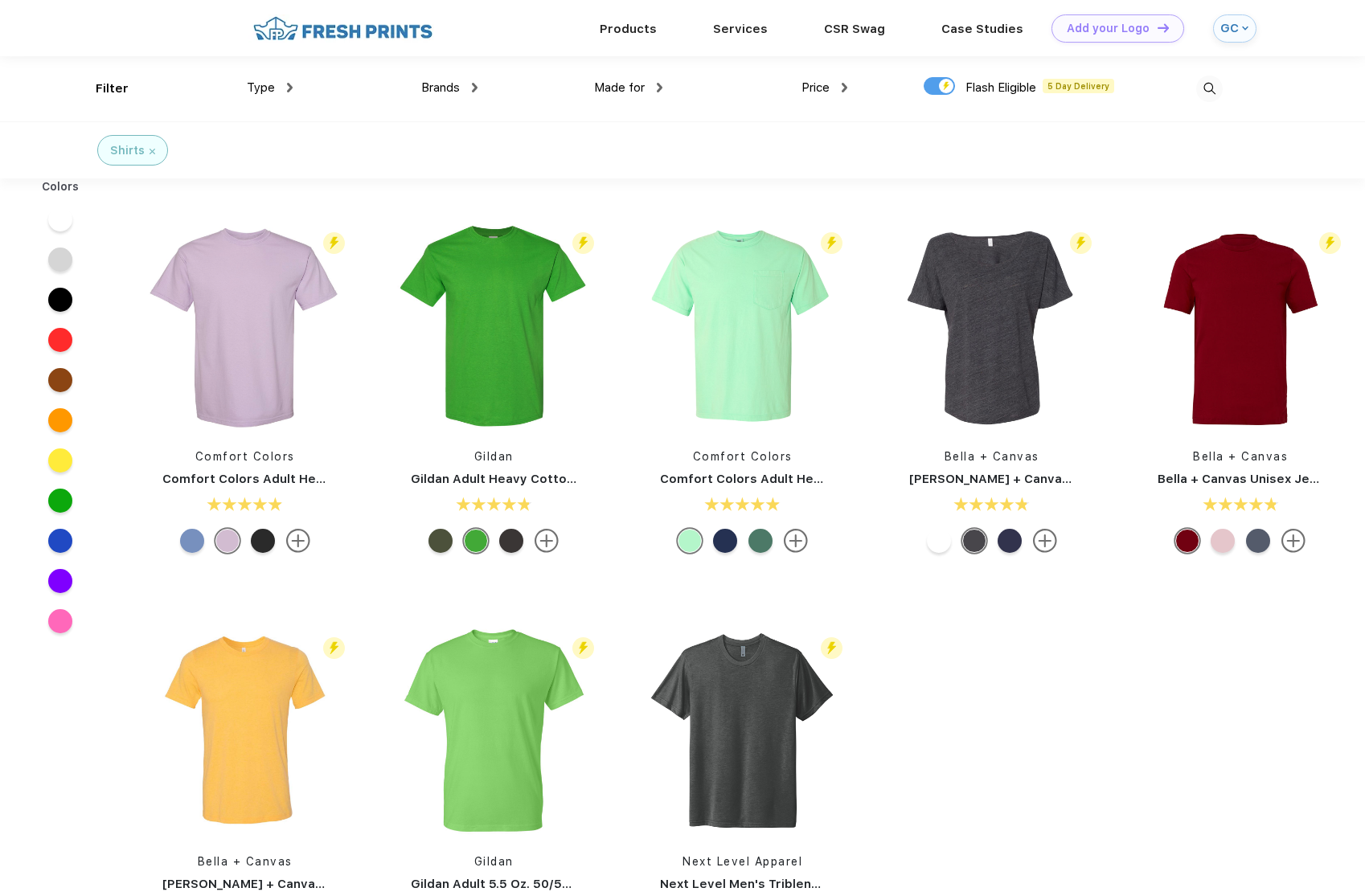 click on "Price" at bounding box center (824, 88) 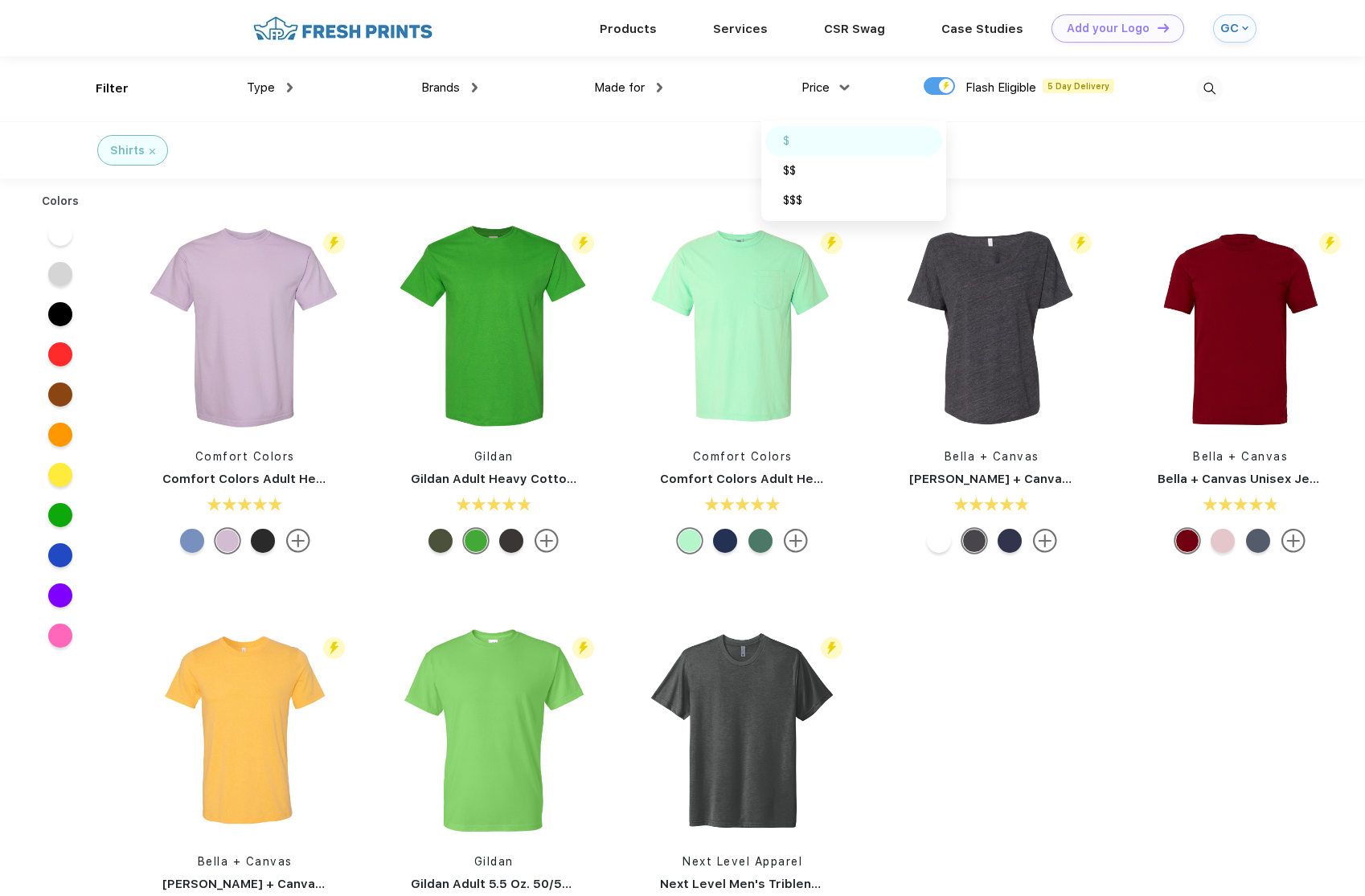 scroll, scrollTop: 1, scrollLeft: 0, axis: vertical 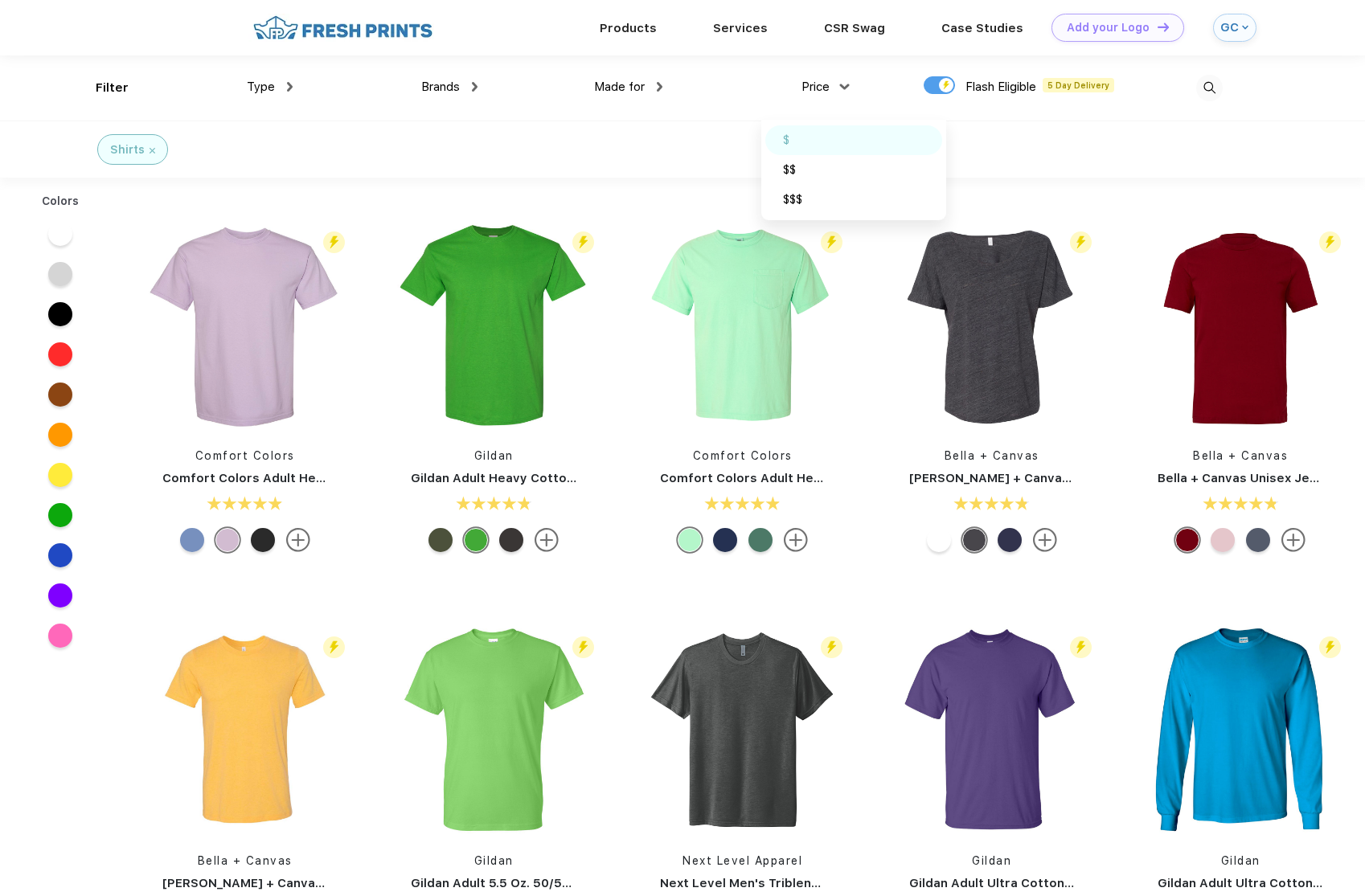 click on "$" at bounding box center [854, 140] 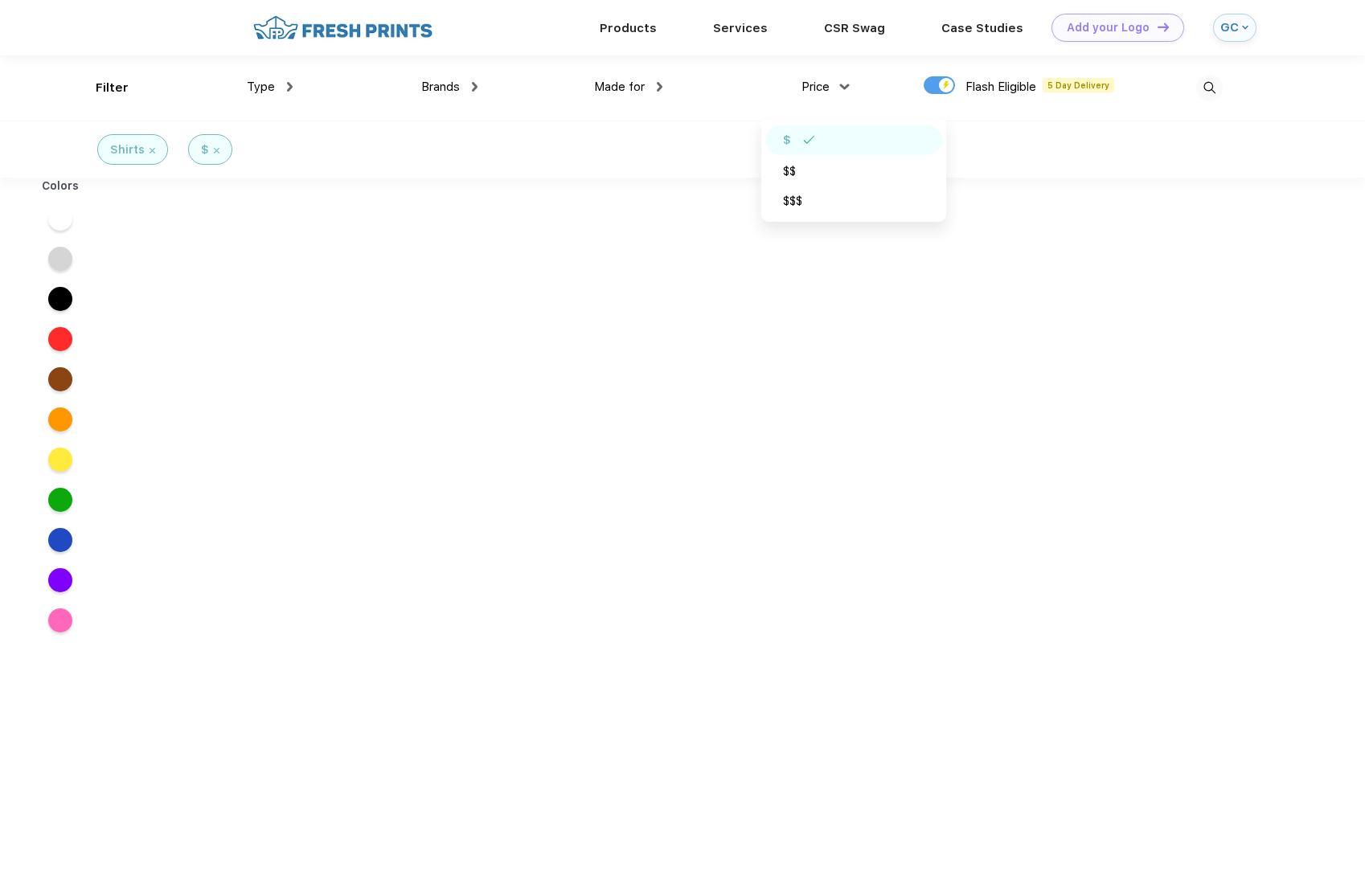scroll, scrollTop: 0, scrollLeft: 0, axis: both 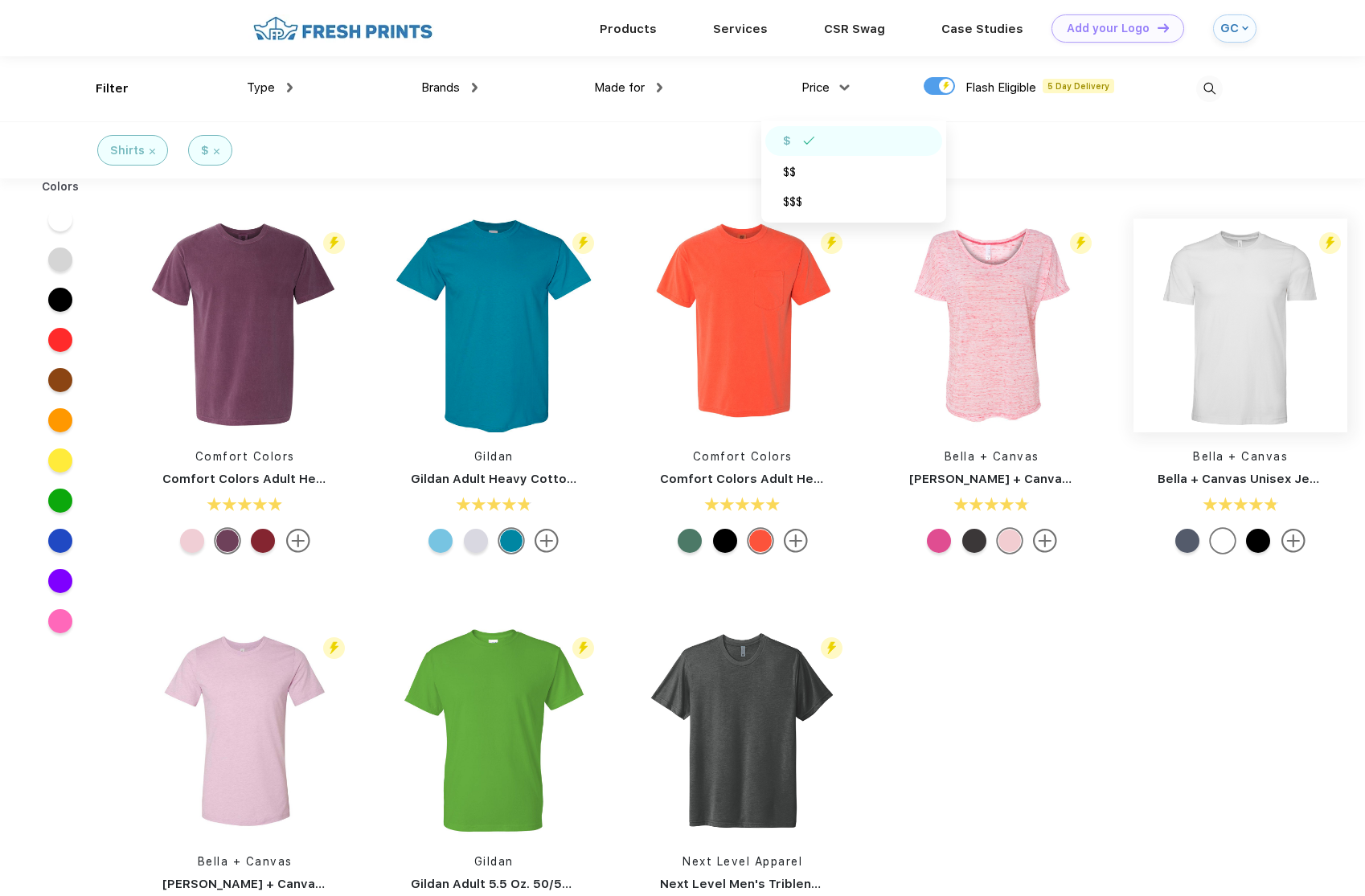 click at bounding box center (1240, 325) 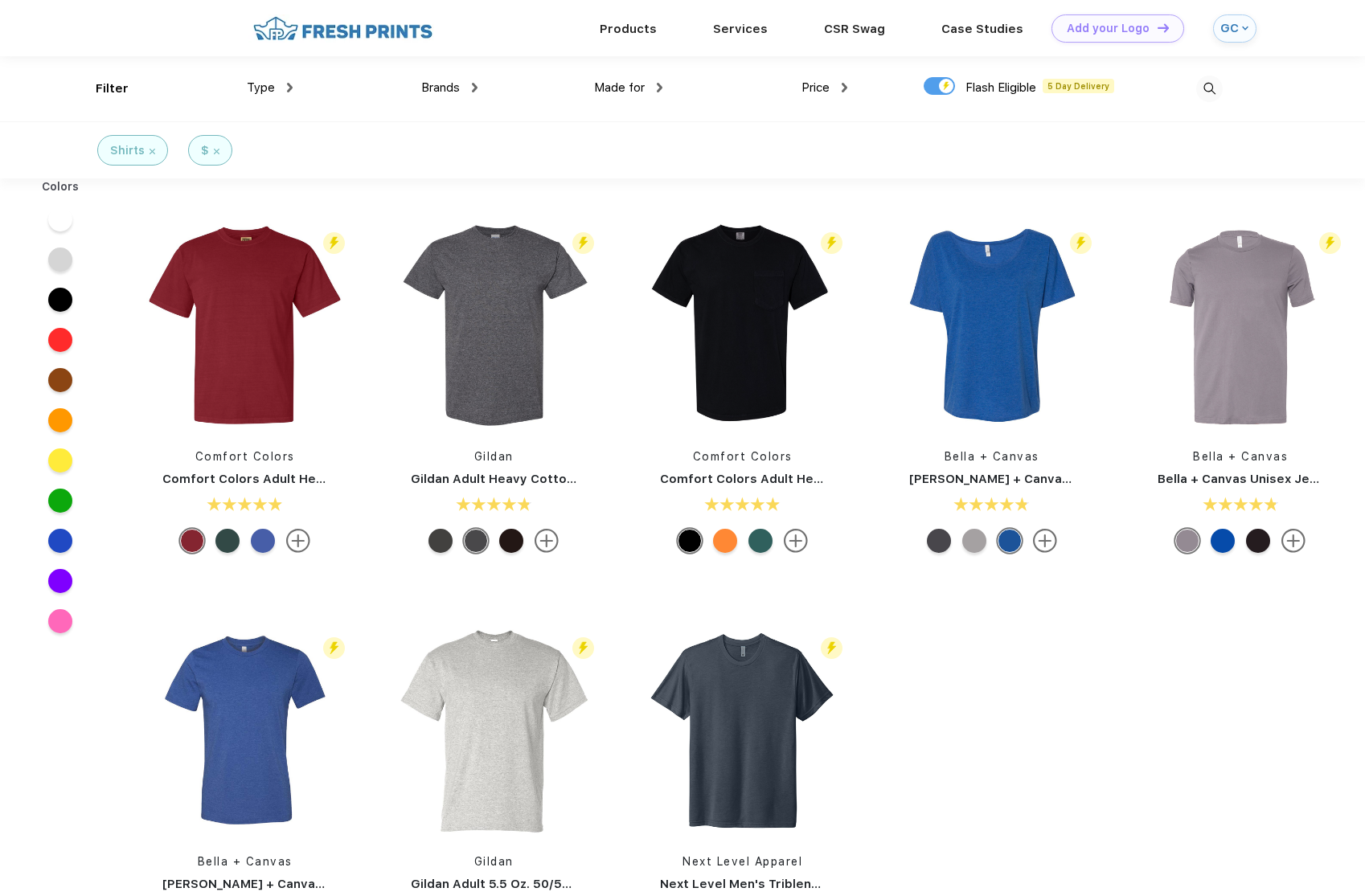 scroll, scrollTop: 0, scrollLeft: 0, axis: both 